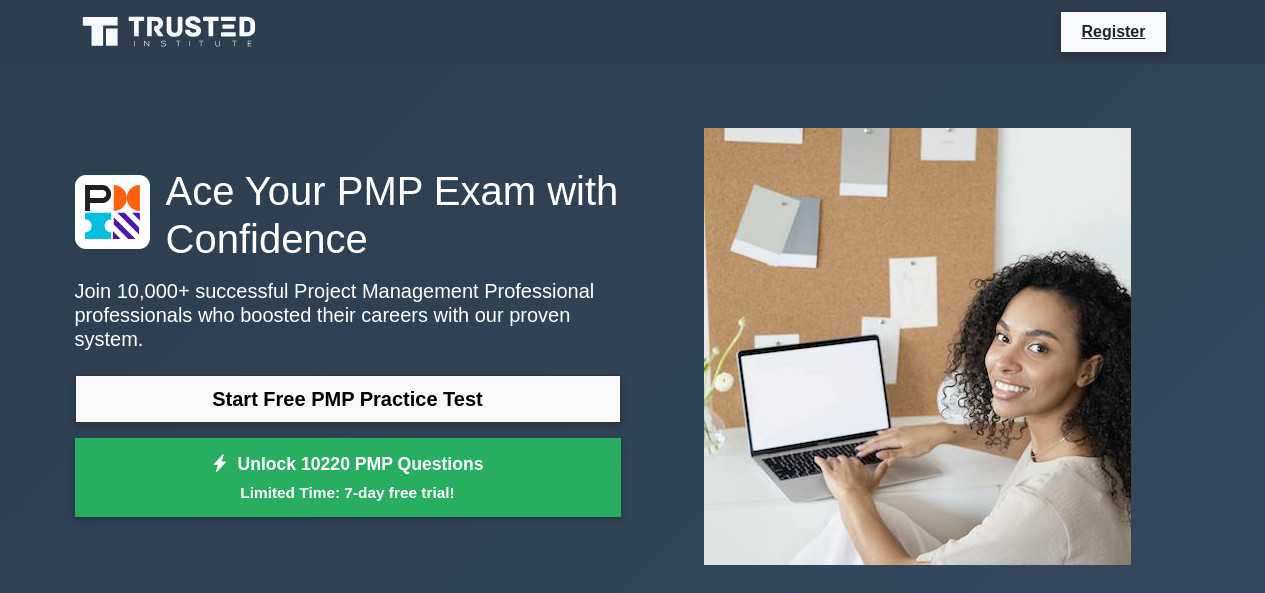scroll, scrollTop: 100, scrollLeft: 0, axis: vertical 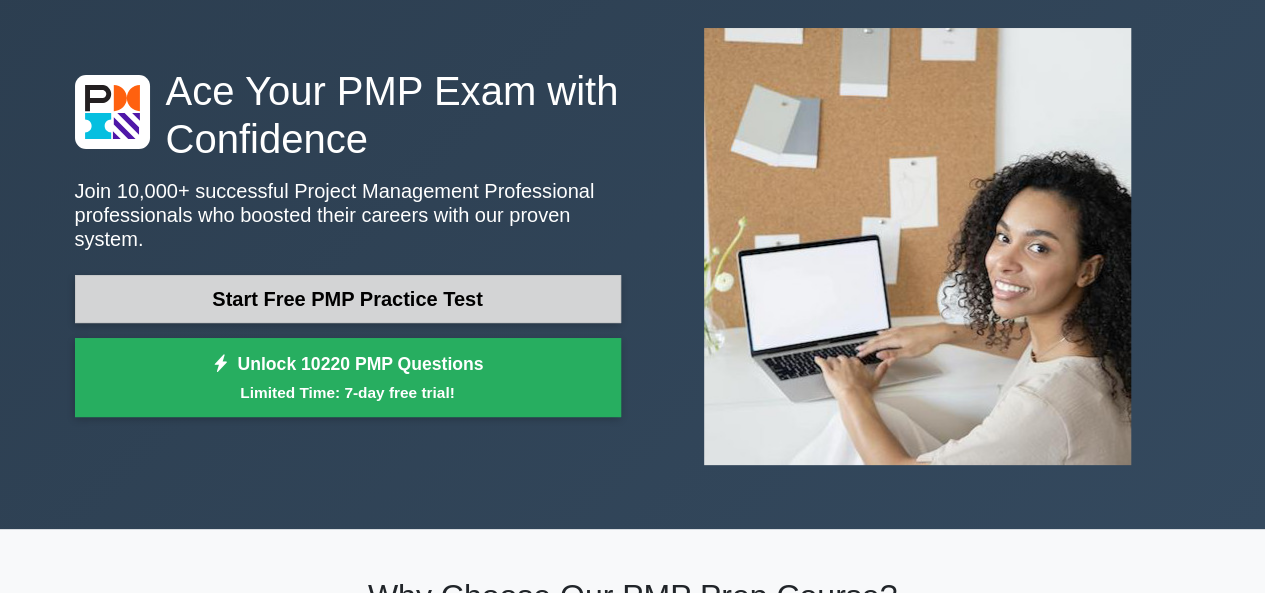 click on "Start Free PMP Practice Test" at bounding box center [348, 299] 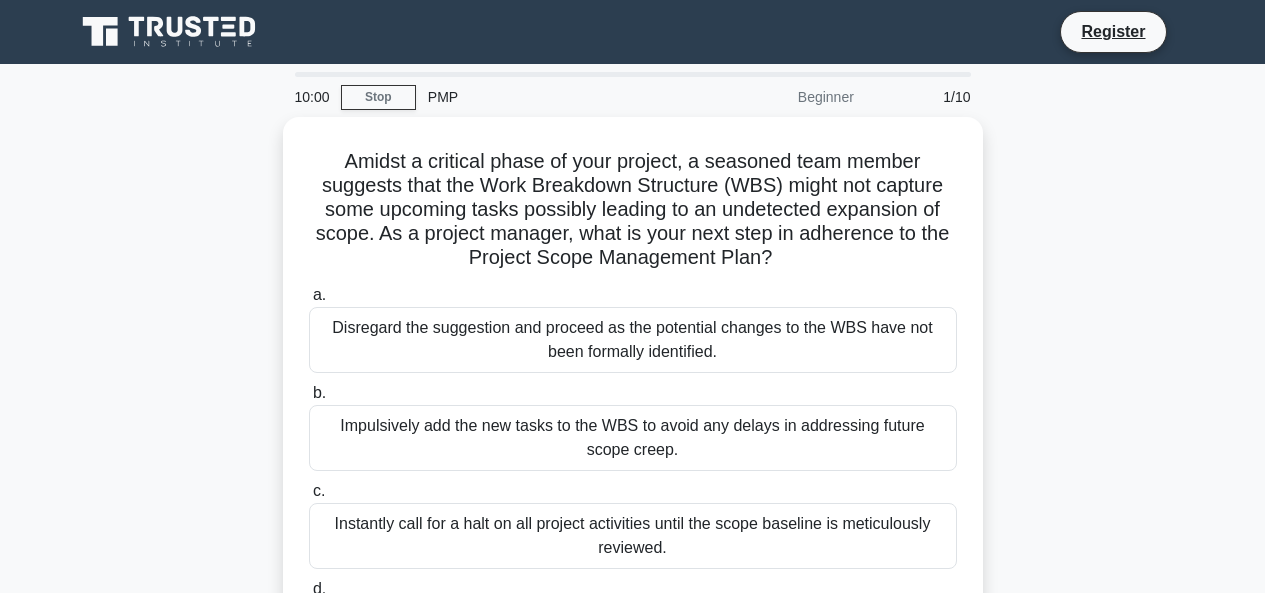 scroll, scrollTop: 0, scrollLeft: 0, axis: both 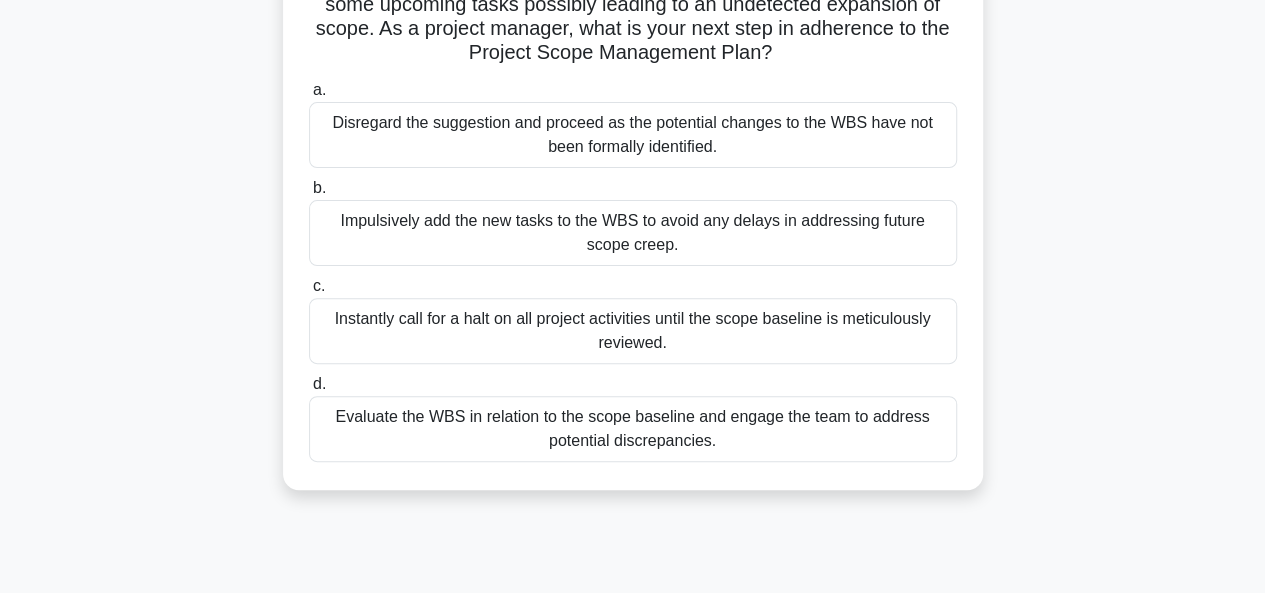 click on "Evaluate the WBS in relation to the scope baseline and engage the team to address potential discrepancies." at bounding box center (633, 429) 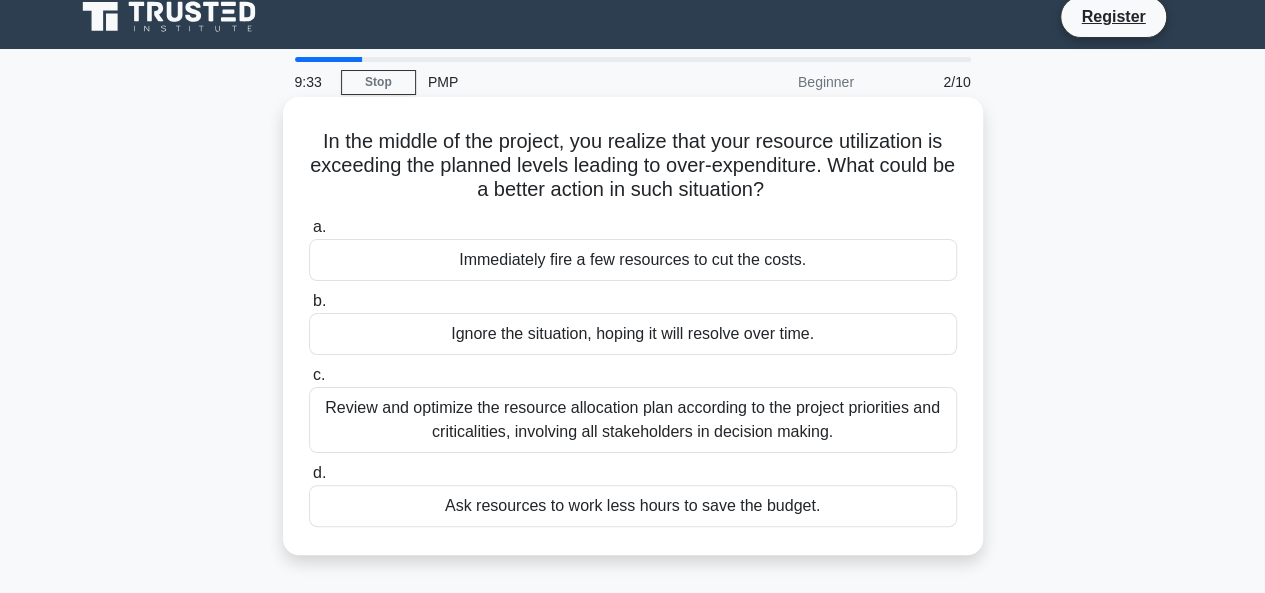 scroll, scrollTop: 0, scrollLeft: 0, axis: both 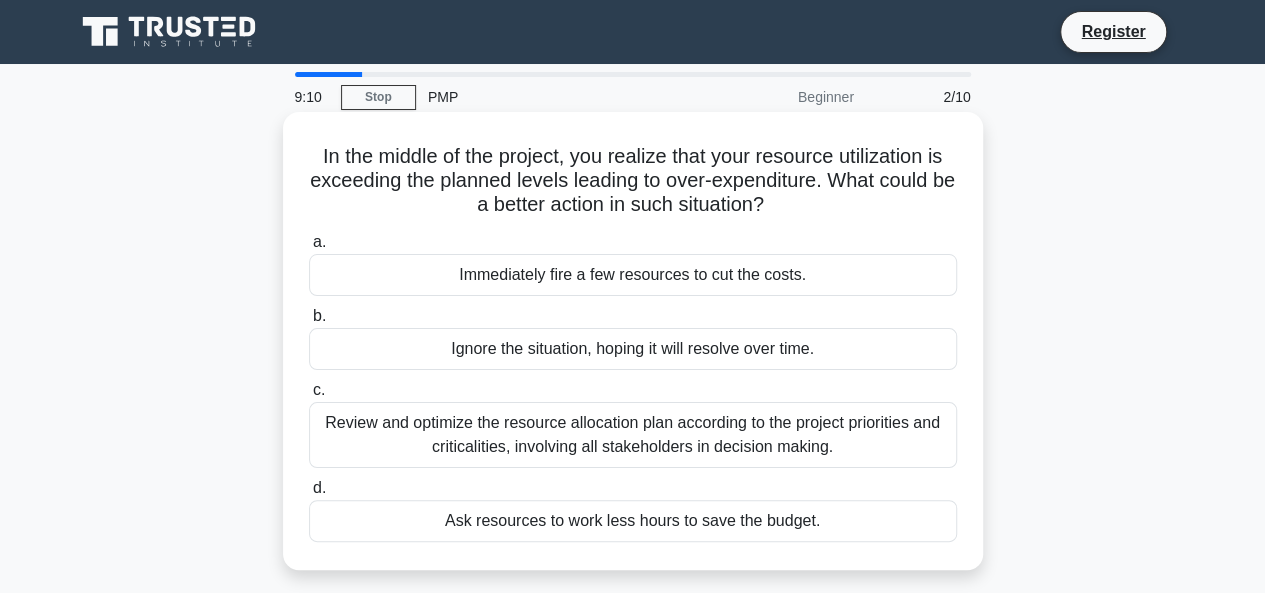 click on "Review and optimize the resource allocation plan according to the project priorities and criticalities, involving all stakeholders in decision making." at bounding box center [633, 435] 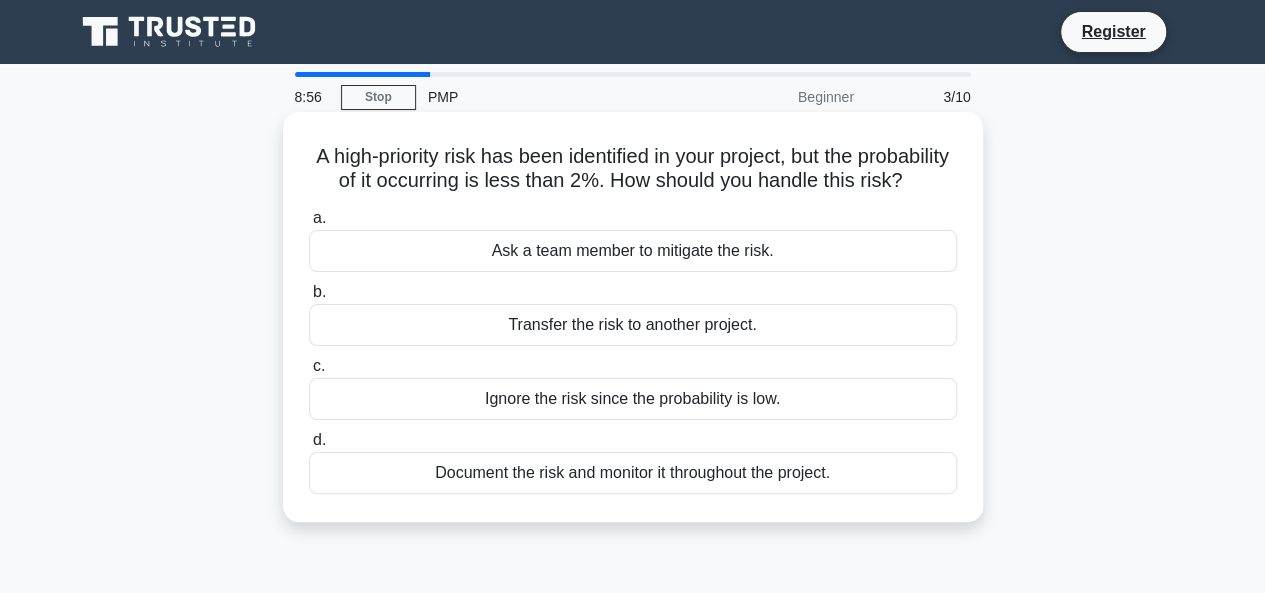 click on "Document the risk and monitor it throughout the project." at bounding box center (633, 473) 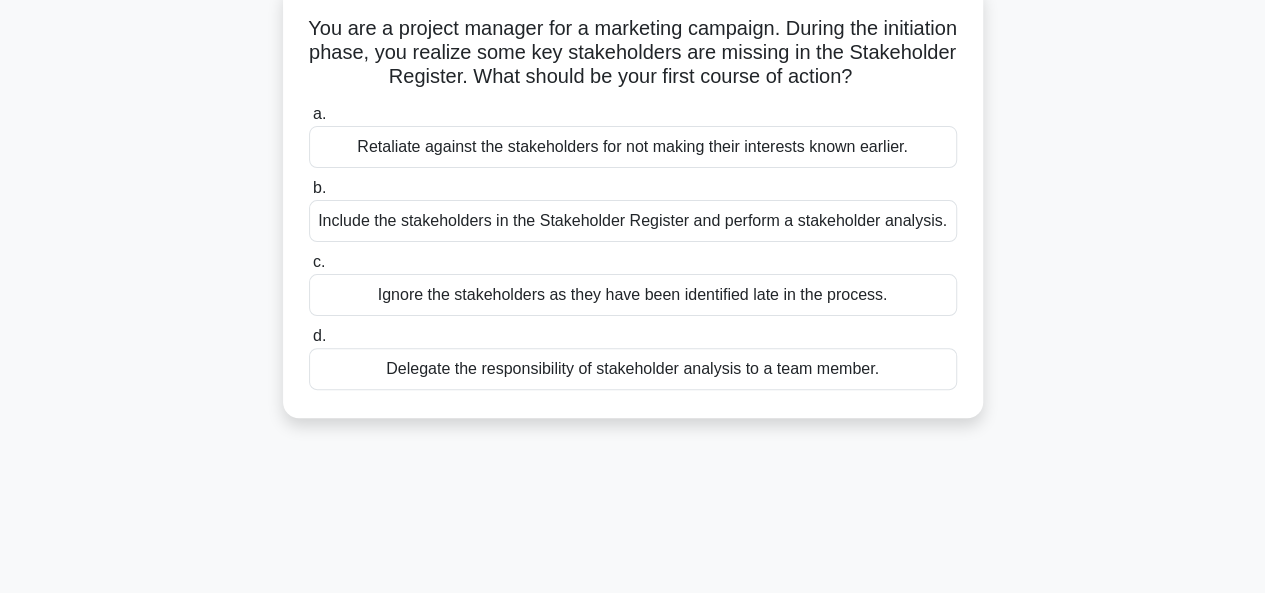 scroll, scrollTop: 0, scrollLeft: 0, axis: both 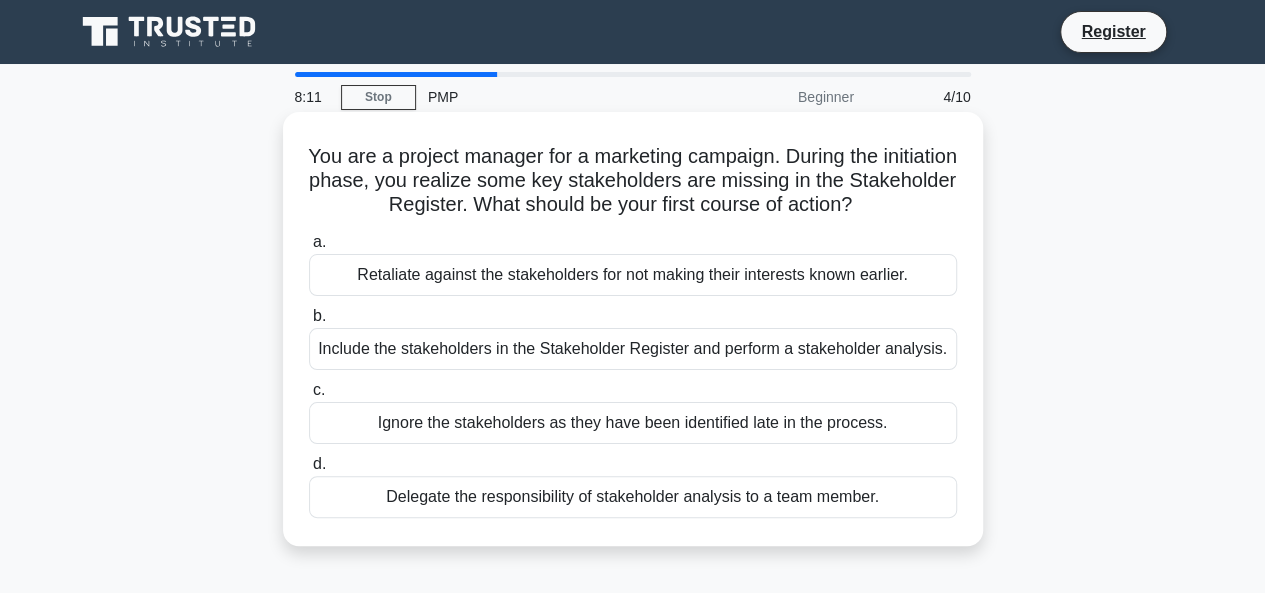 click on "Include the stakeholders in the Stakeholder Register and perform a stakeholder analysis." at bounding box center [633, 349] 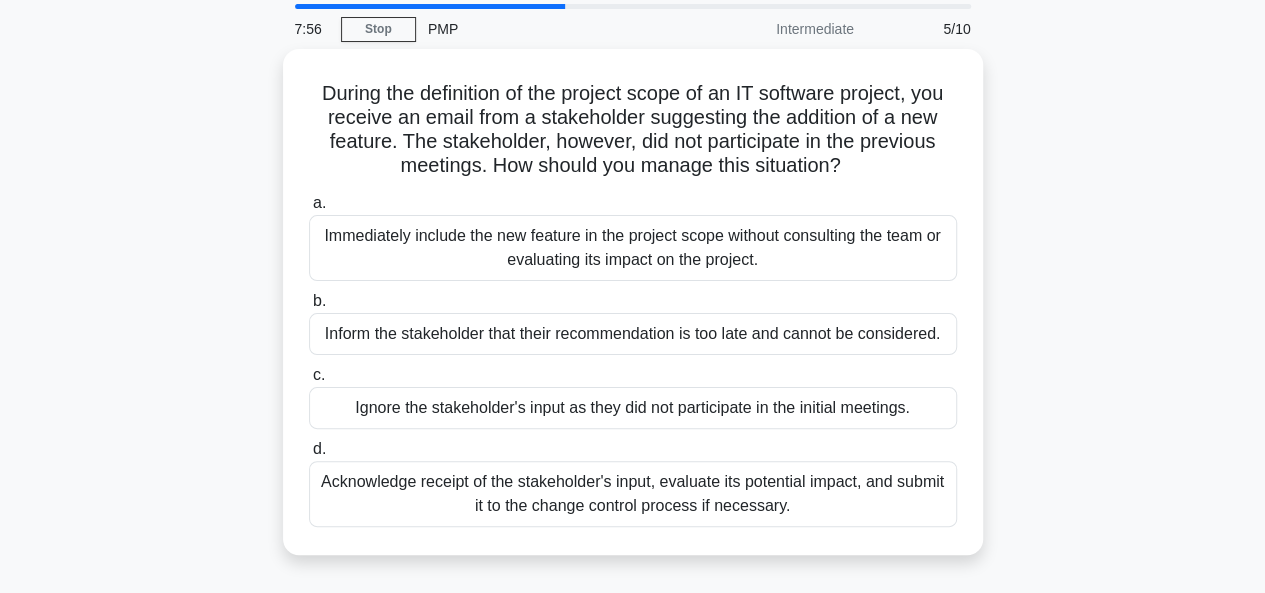 scroll, scrollTop: 100, scrollLeft: 0, axis: vertical 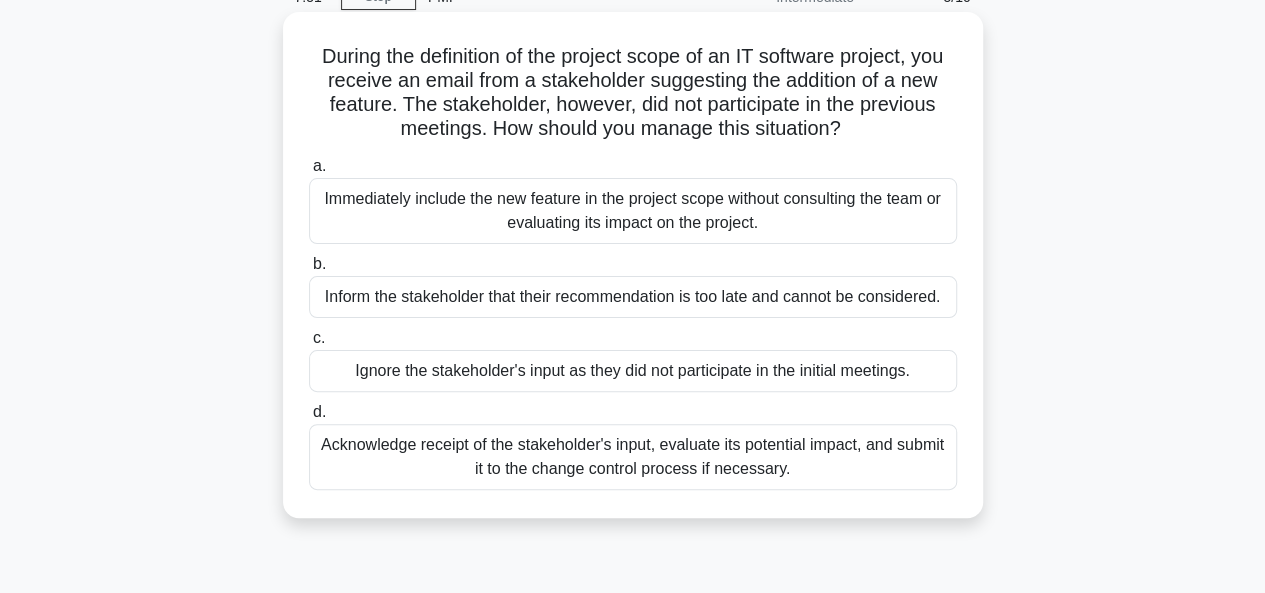 click on "Acknowledge receipt of the stakeholder's input, evaluate its potential impact, and submit it to the change control process if necessary." at bounding box center (633, 457) 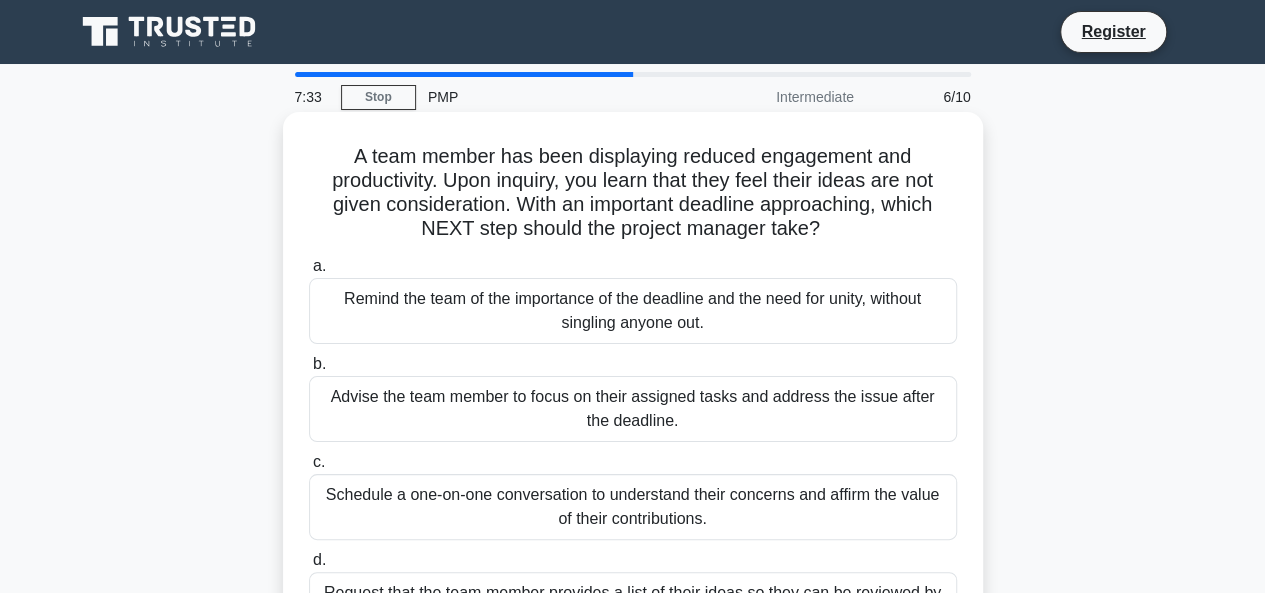 scroll, scrollTop: 100, scrollLeft: 0, axis: vertical 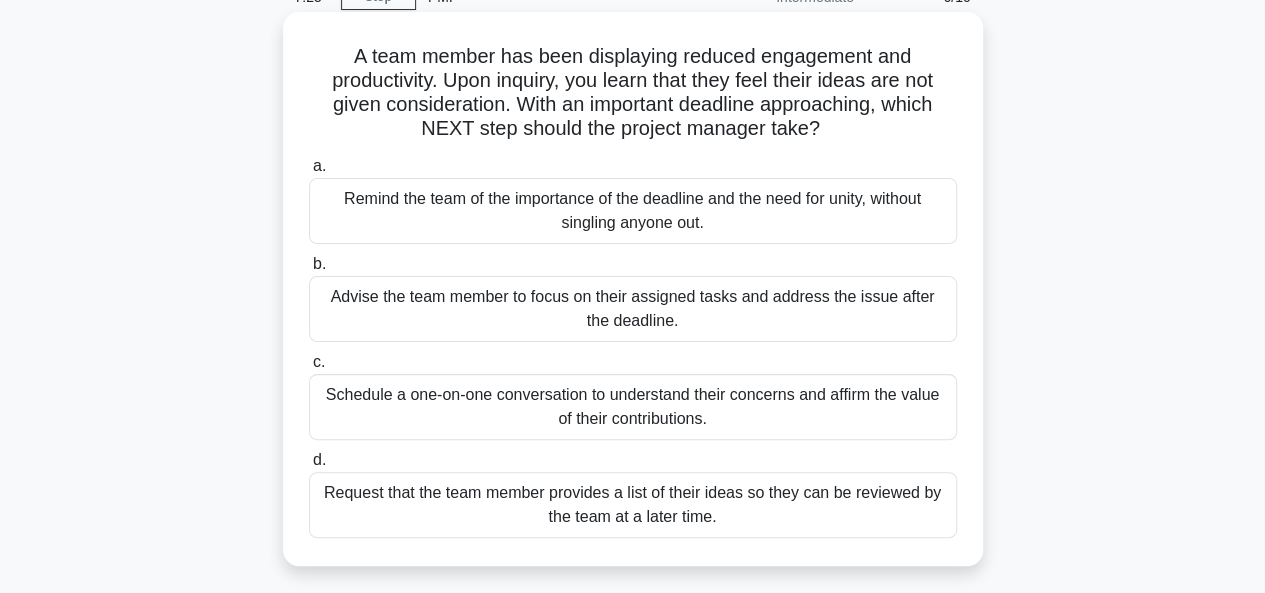 click on "Schedule a one-on-one conversation to understand their concerns and affirm the value of their contributions." at bounding box center (633, 407) 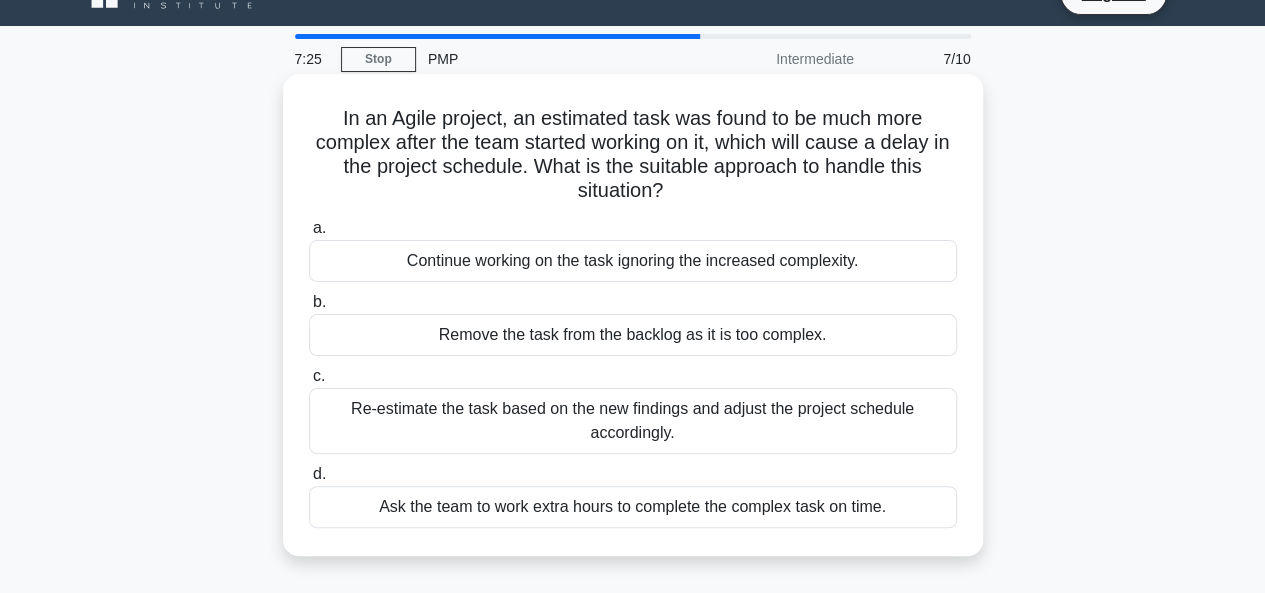 scroll, scrollTop: 0, scrollLeft: 0, axis: both 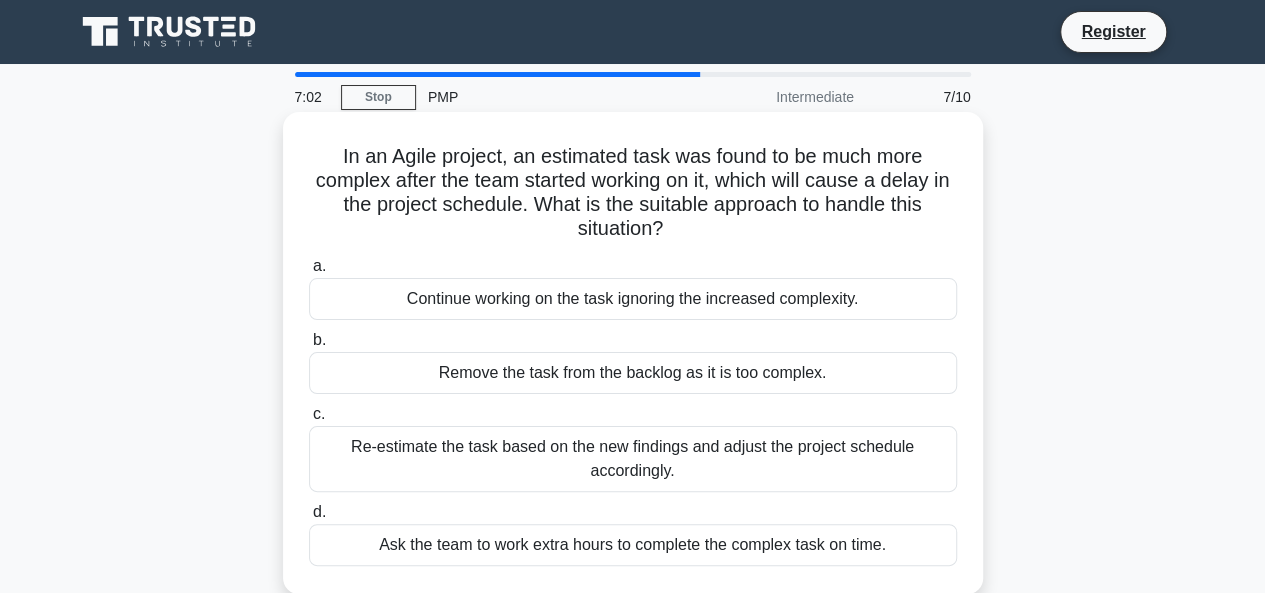 click on "Re-estimate the task based on the new findings and adjust the project schedule accordingly." at bounding box center (633, 459) 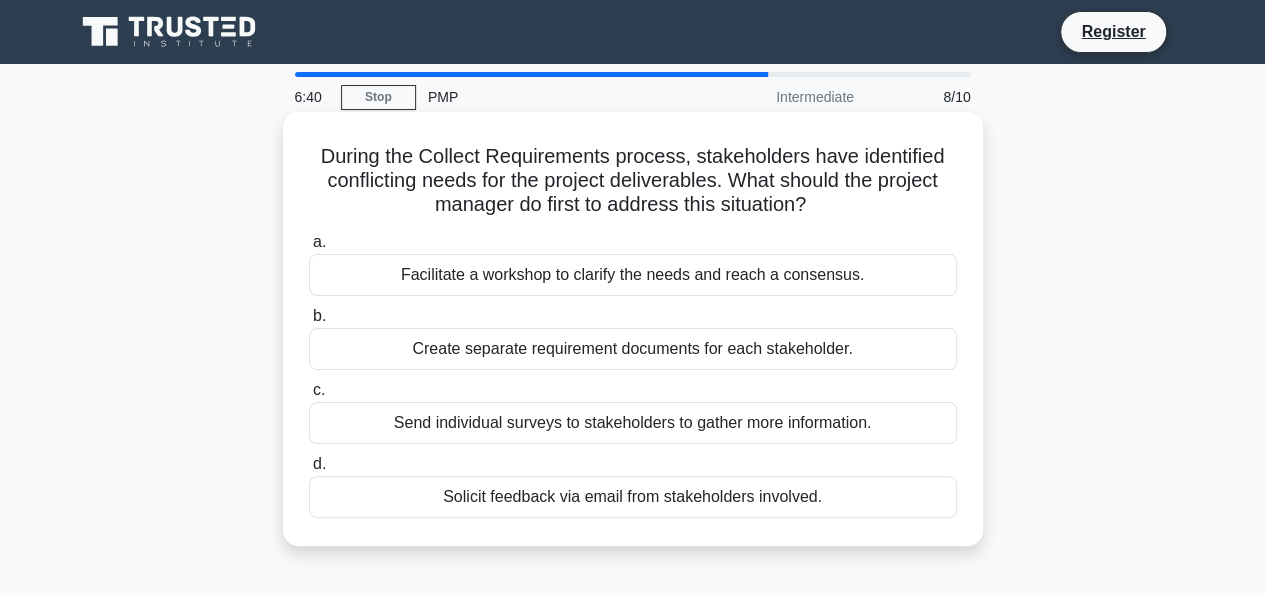 click on "Send individual surveys to stakeholders to gather more information." at bounding box center [633, 423] 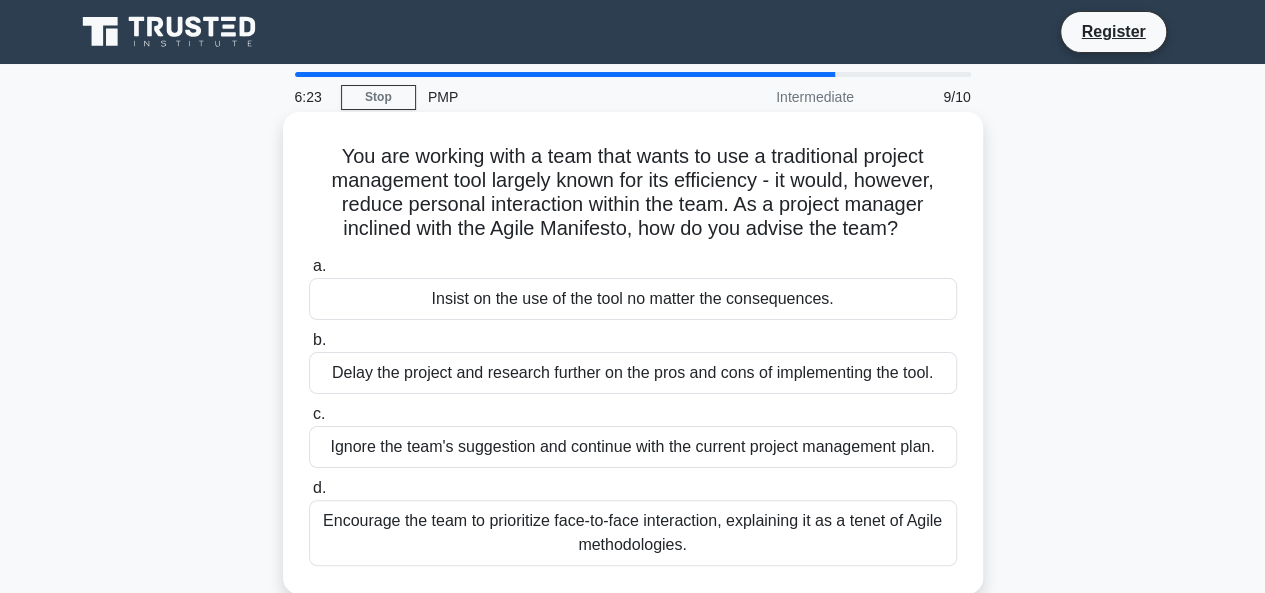 click on "Encourage the team to prioritize face-to-face interaction, explaining it as a tenet of Agile methodologies." at bounding box center (633, 533) 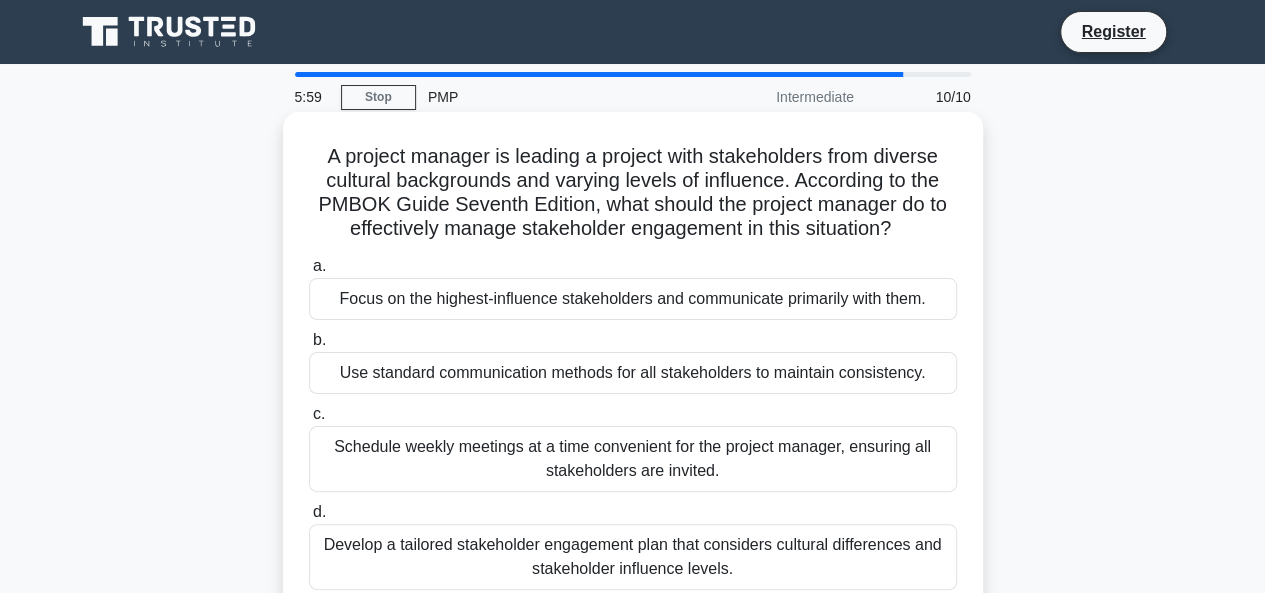 click on "Develop a tailored stakeholder engagement plan that considers cultural differences and stakeholder influence levels." at bounding box center [633, 557] 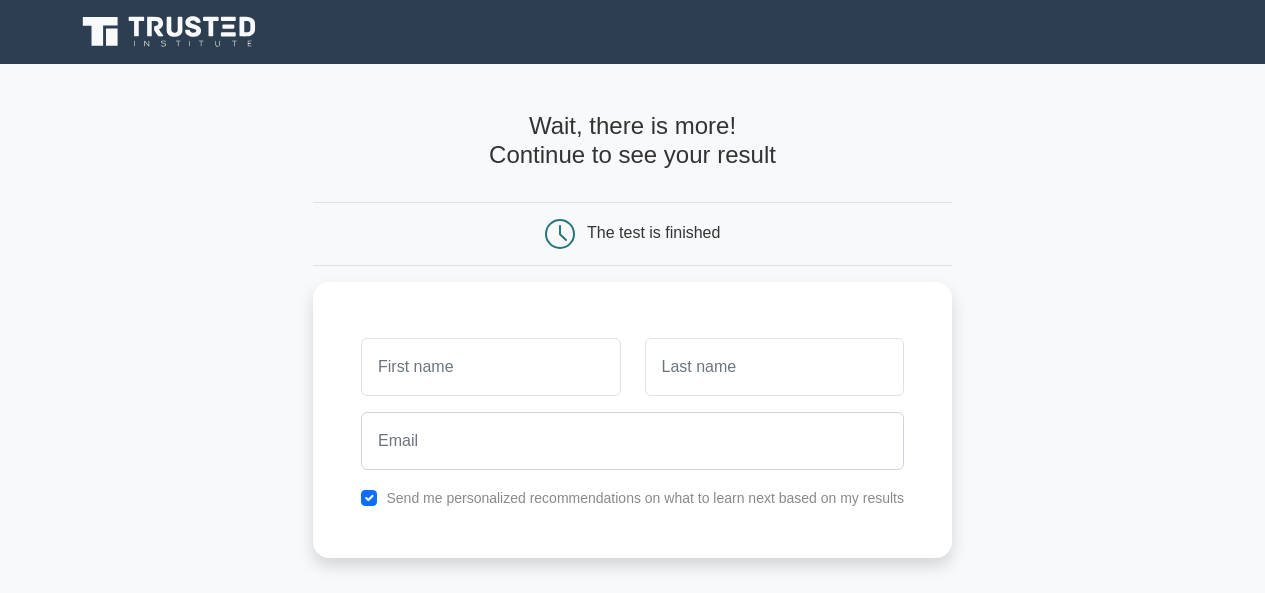 scroll, scrollTop: 0, scrollLeft: 0, axis: both 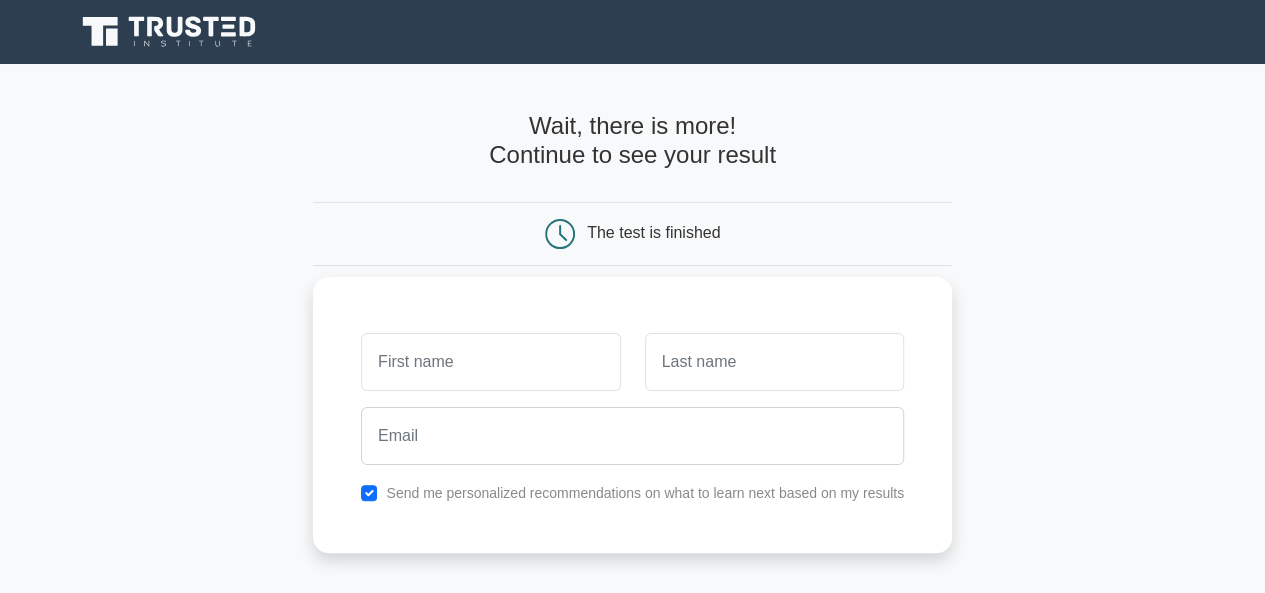 click at bounding box center (490, 362) 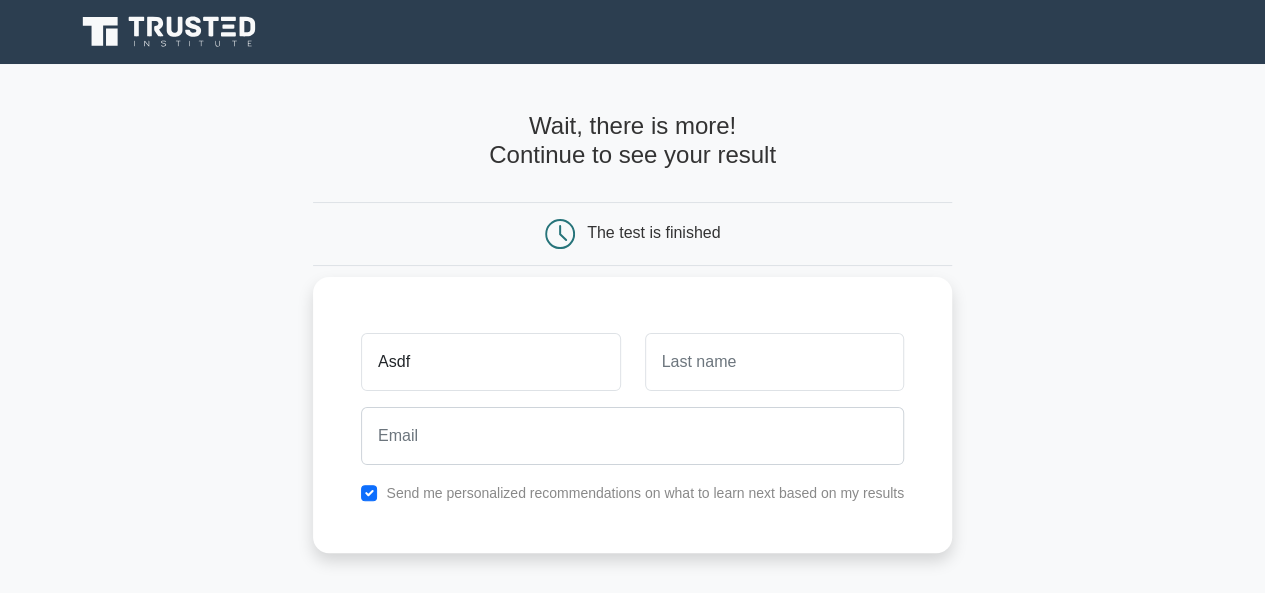 type on "Asdf" 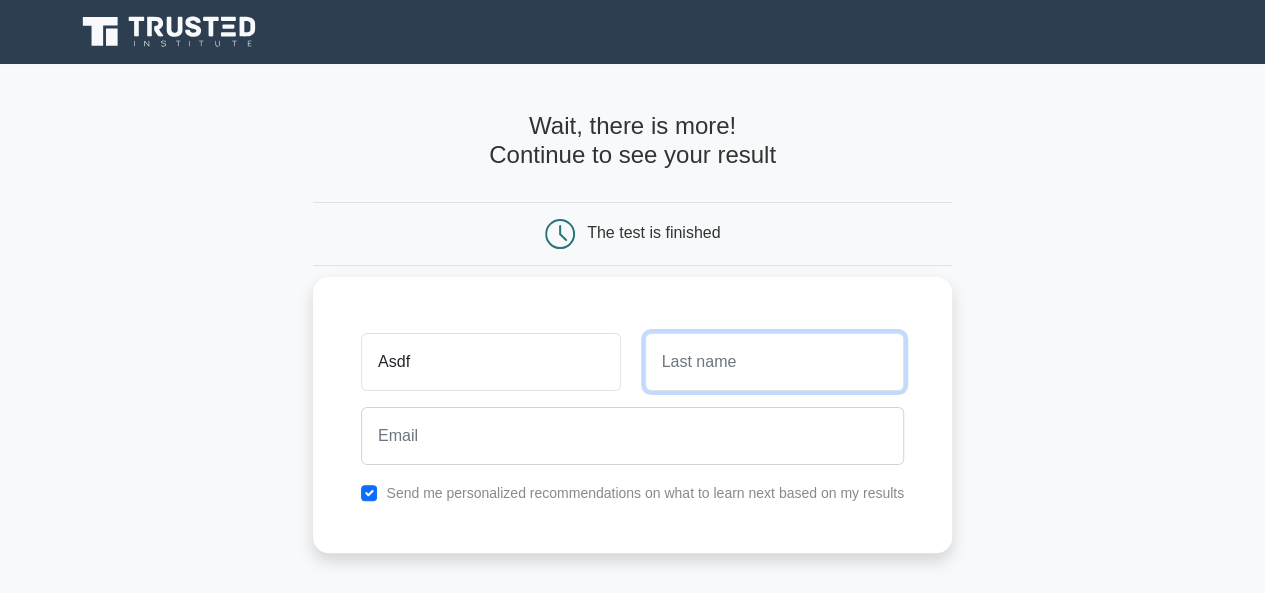 click at bounding box center [774, 362] 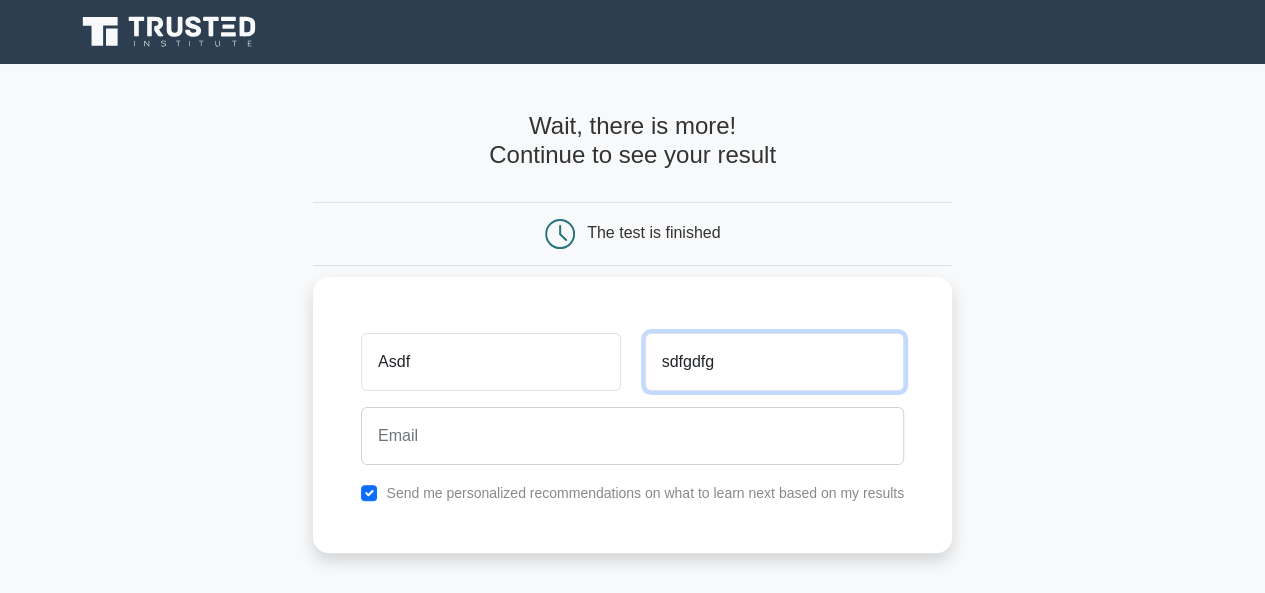 type on "sdfgdfg" 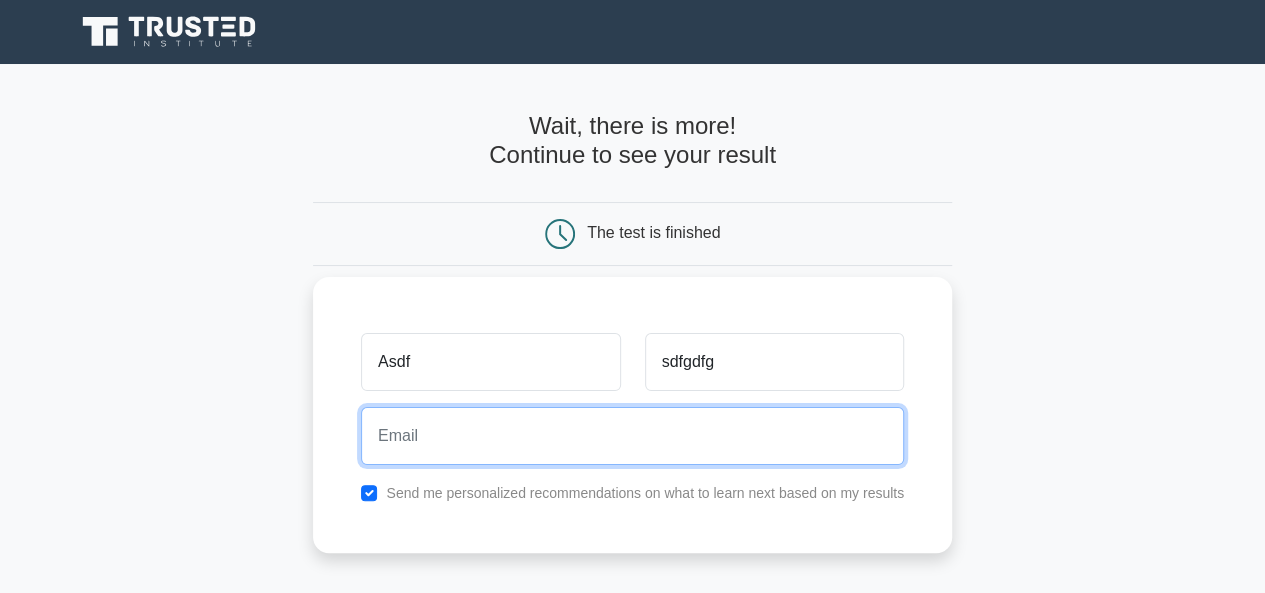 click at bounding box center (632, 436) 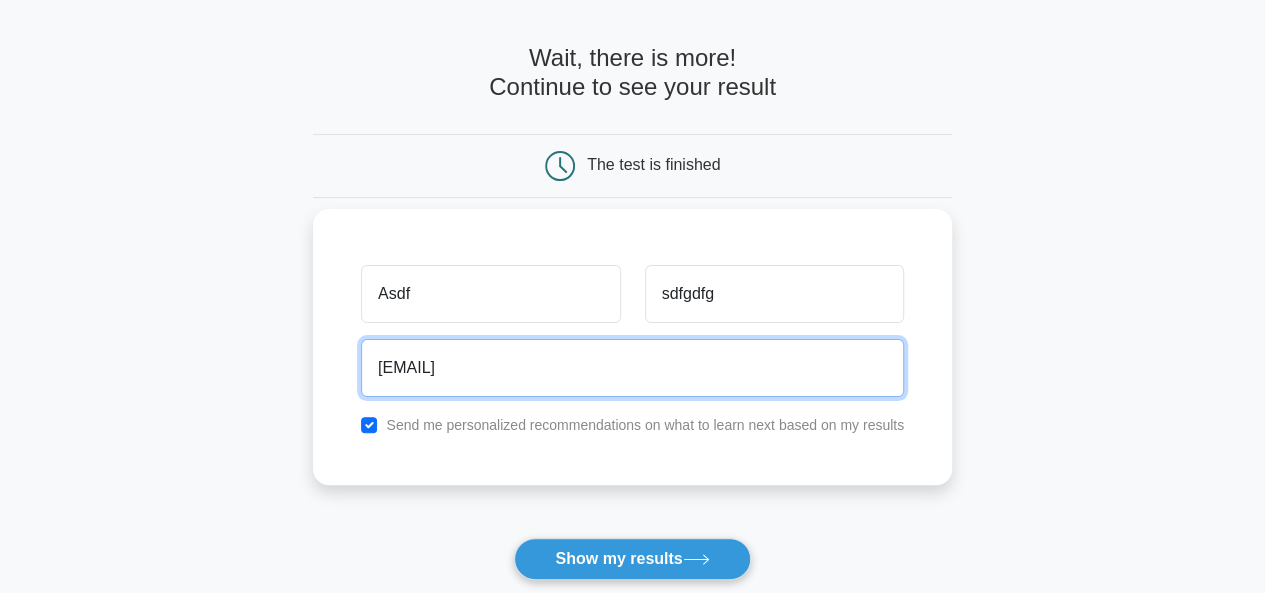 scroll, scrollTop: 100, scrollLeft: 0, axis: vertical 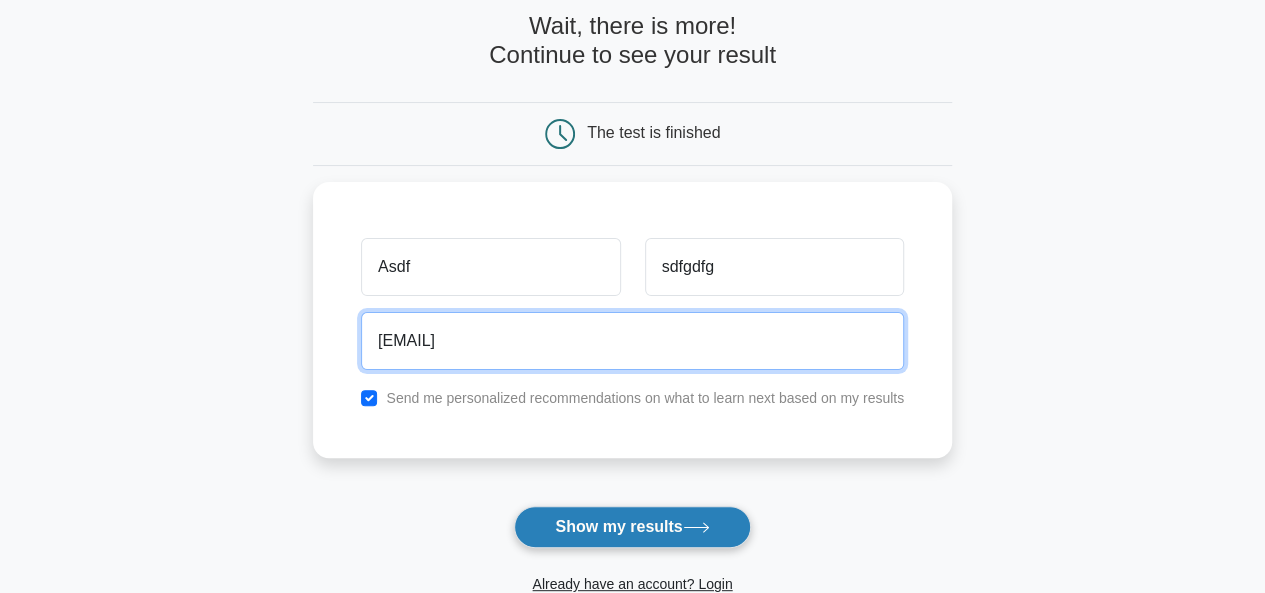 type on "2y0zypbhz5@cmhvzylmfc.com" 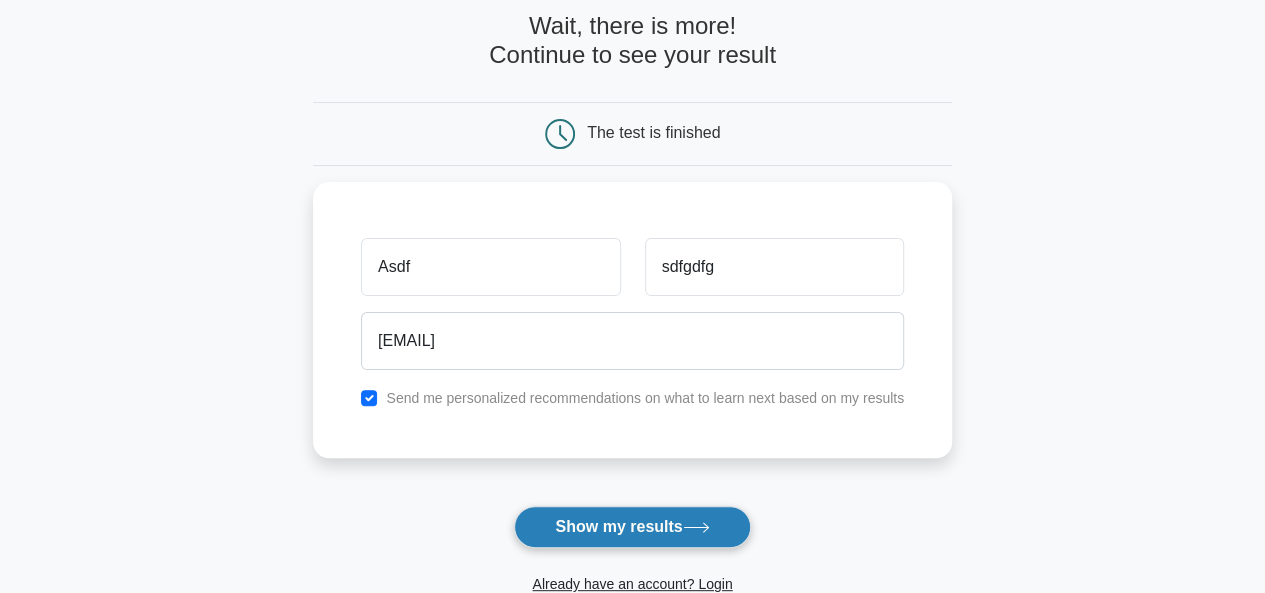 click on "Show my results" at bounding box center (632, 527) 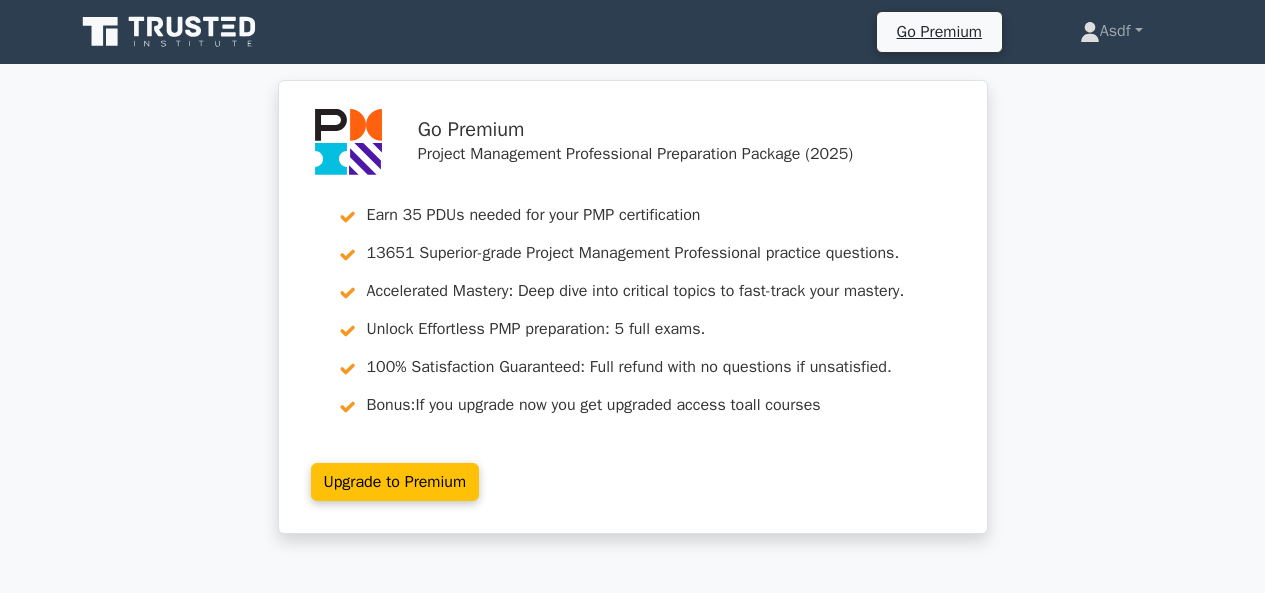 scroll, scrollTop: 0, scrollLeft: 0, axis: both 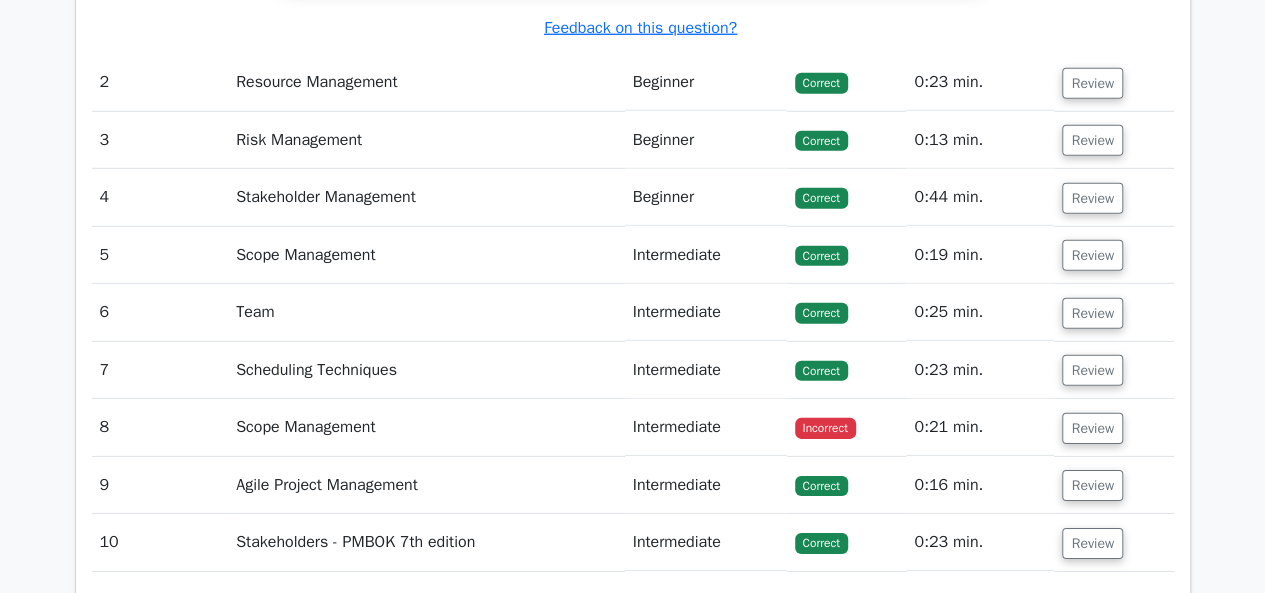 click on "Scope Management" at bounding box center [426, 427] 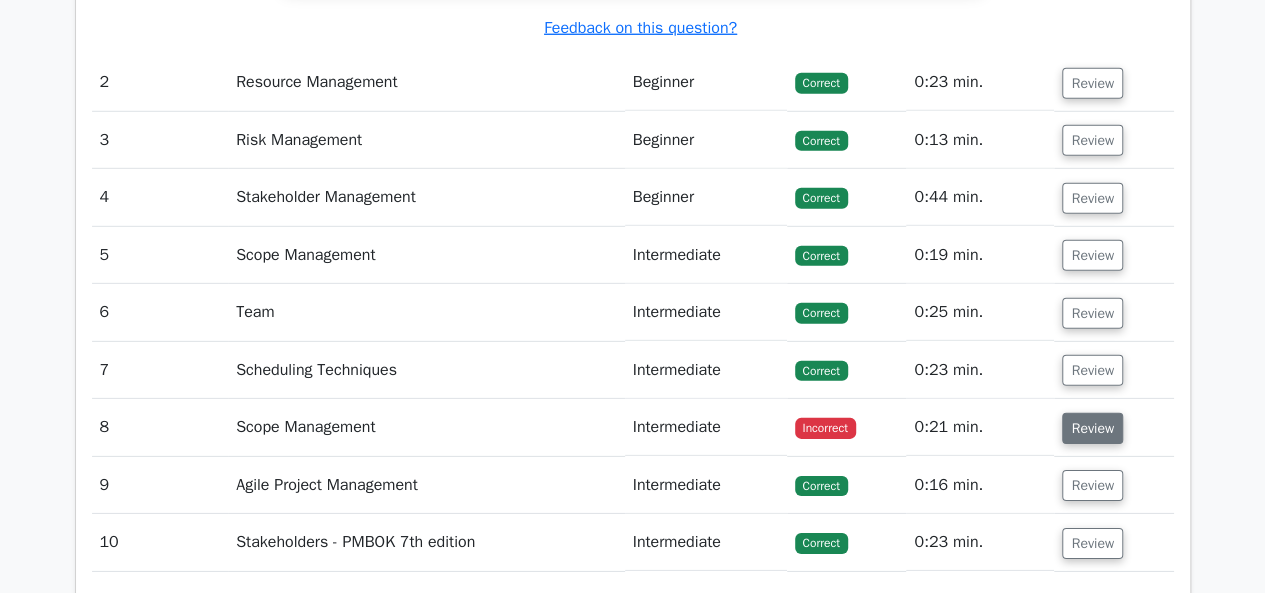 click on "Review" at bounding box center [1092, 428] 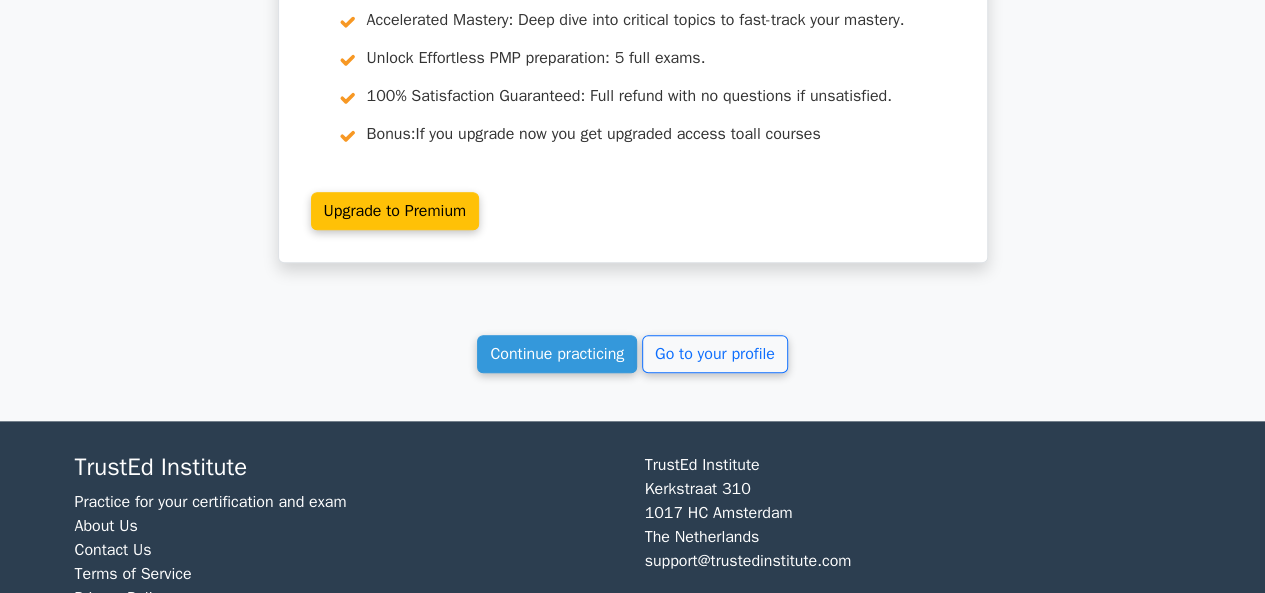scroll, scrollTop: 4776, scrollLeft: 0, axis: vertical 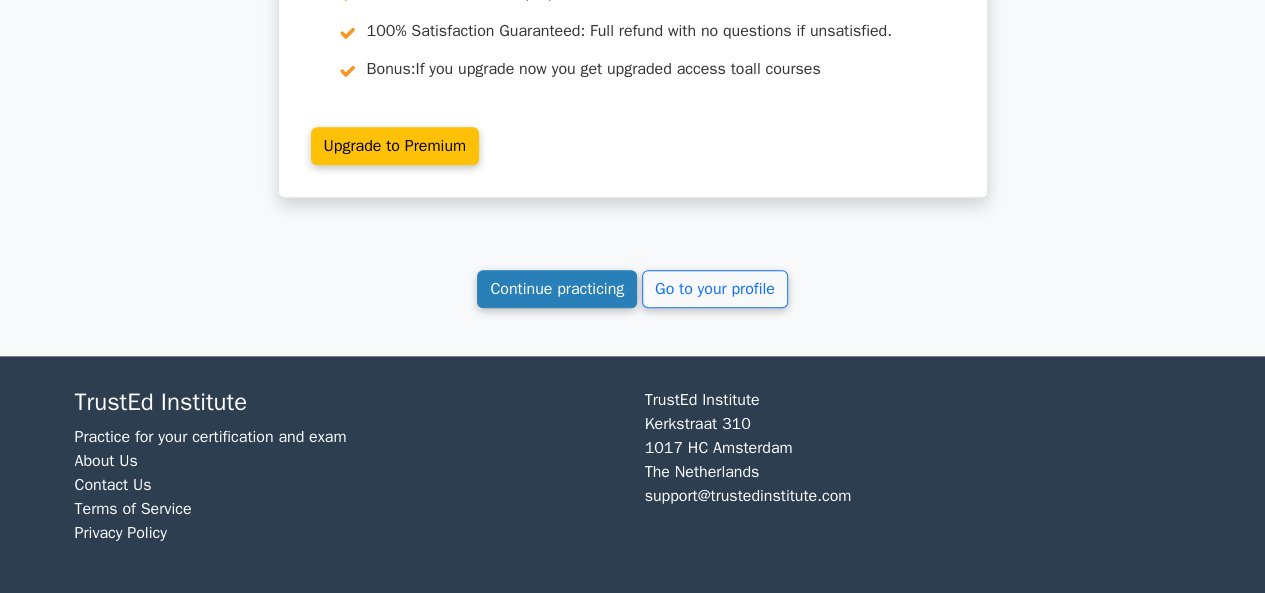 click on "Continue practicing" at bounding box center [557, 289] 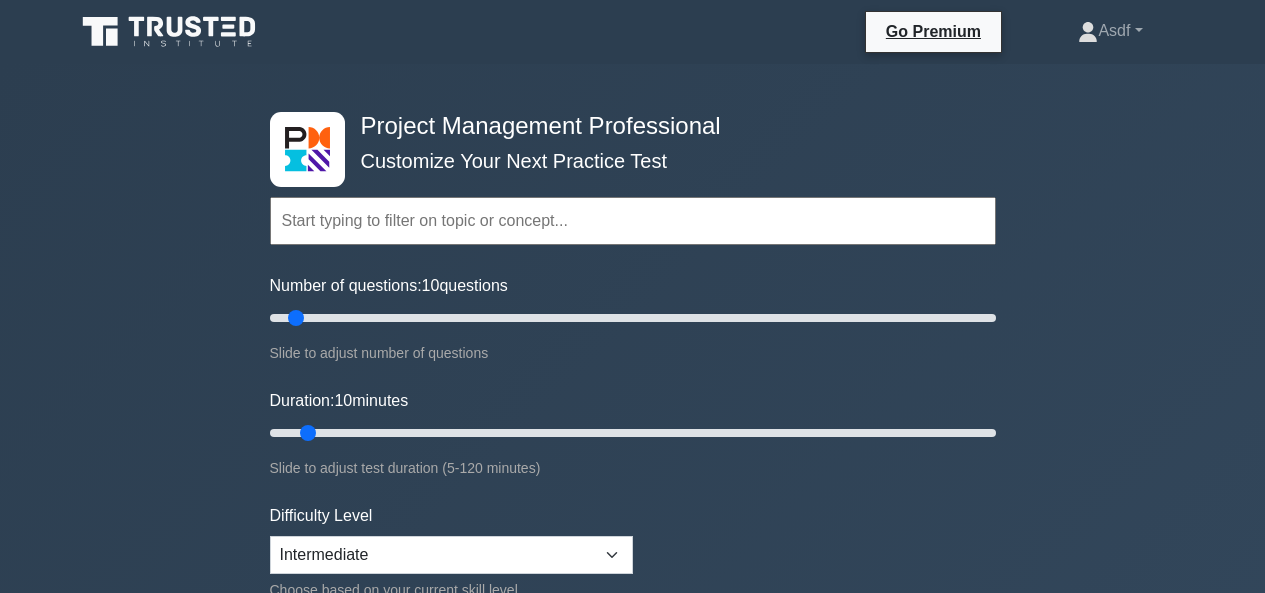 scroll, scrollTop: 0, scrollLeft: 0, axis: both 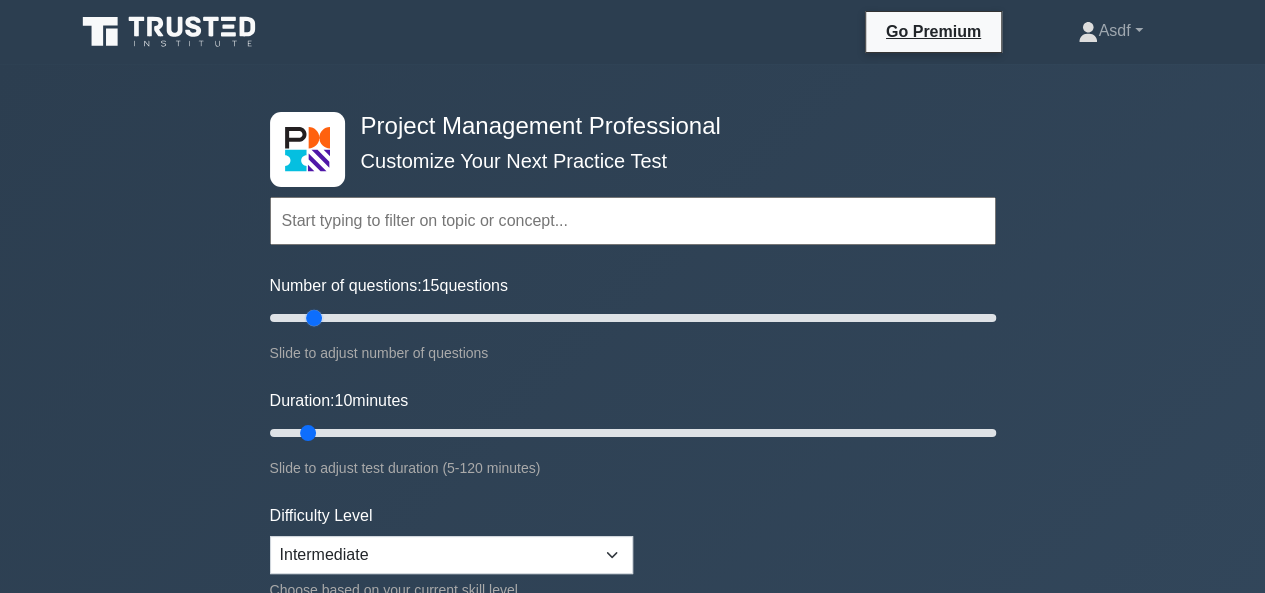 drag, startPoint x: 297, startPoint y: 317, endPoint x: 317, endPoint y: 318, distance: 20.024984 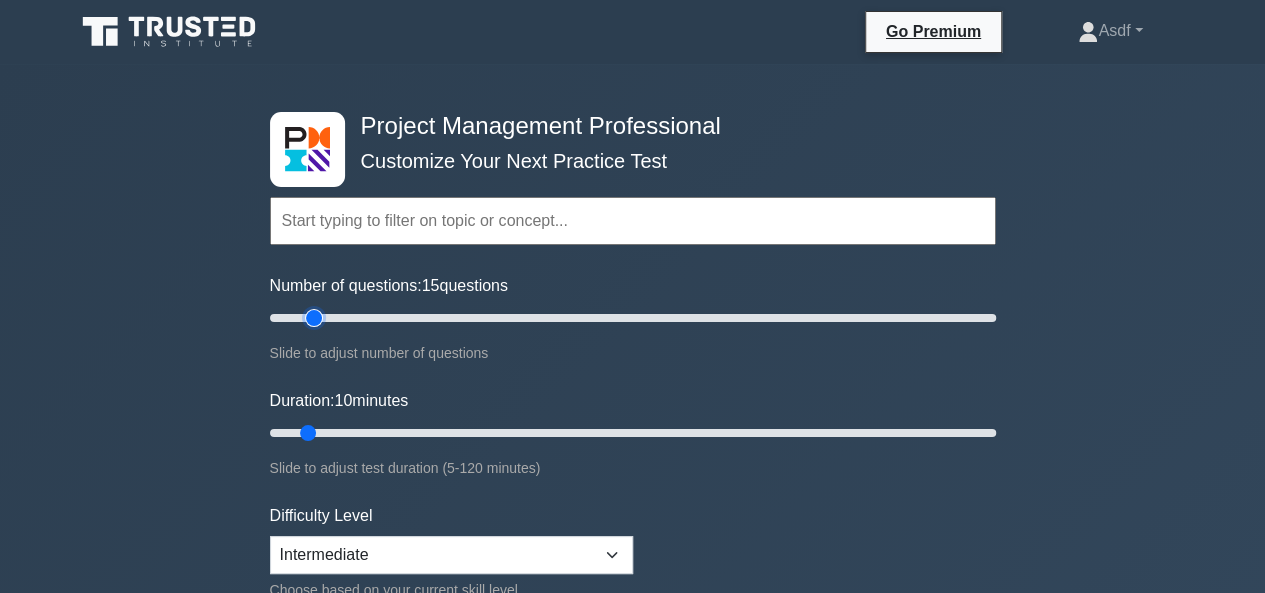 type on "15" 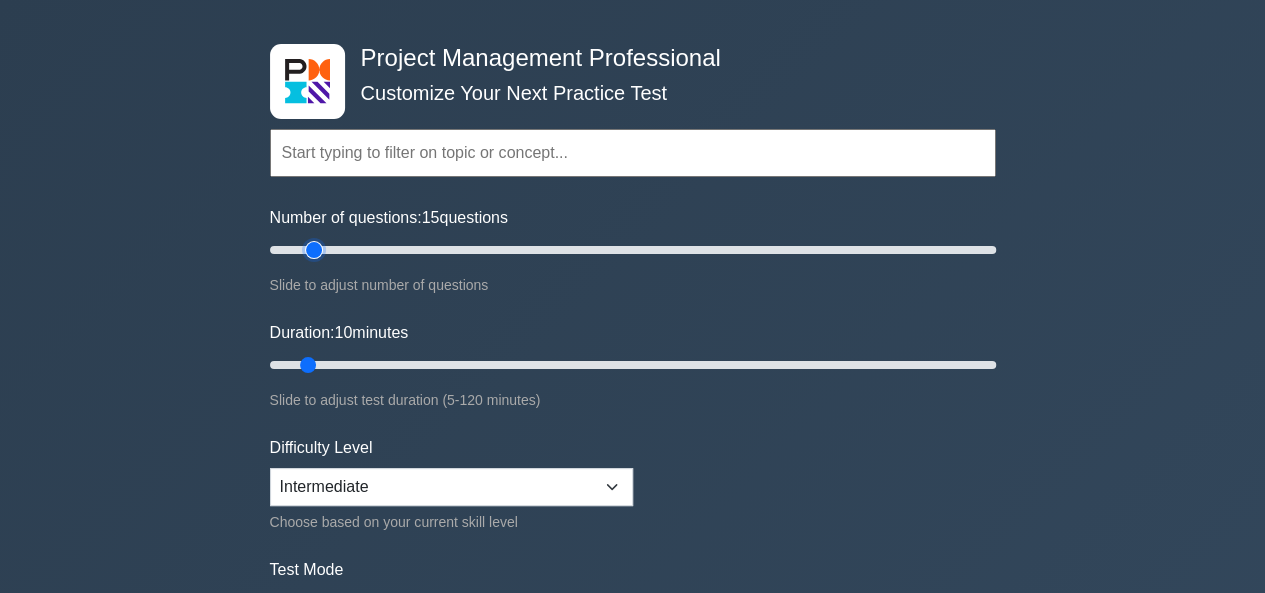 scroll, scrollTop: 100, scrollLeft: 0, axis: vertical 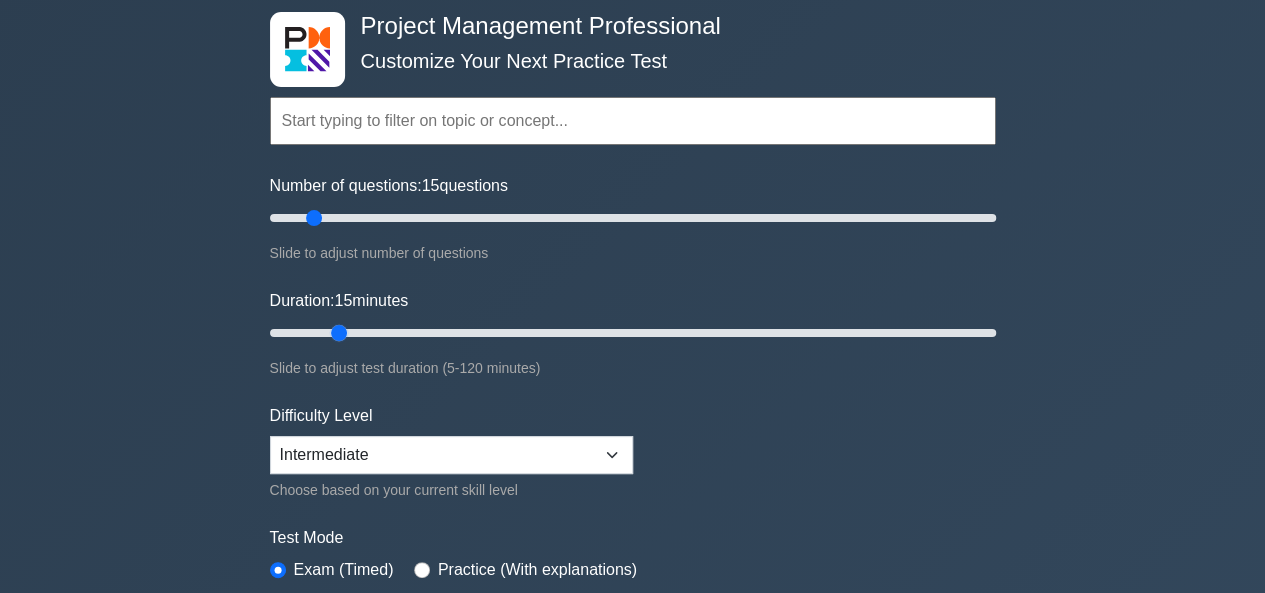 drag, startPoint x: 306, startPoint y: 334, endPoint x: 326, endPoint y: 336, distance: 20.09975 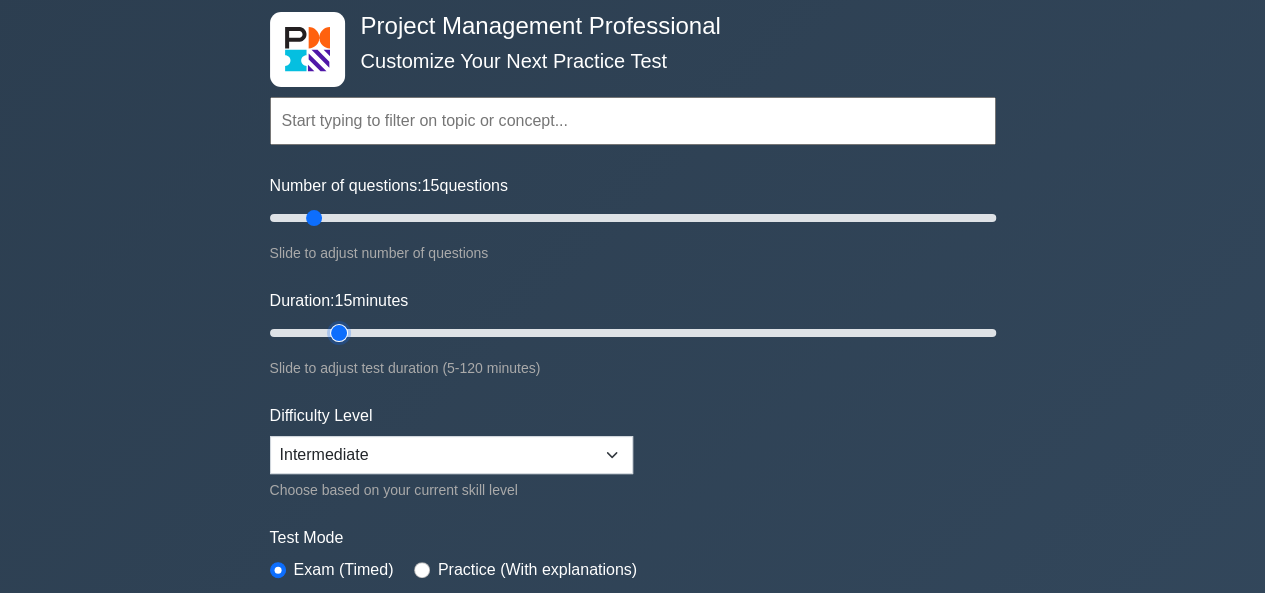 type on "15" 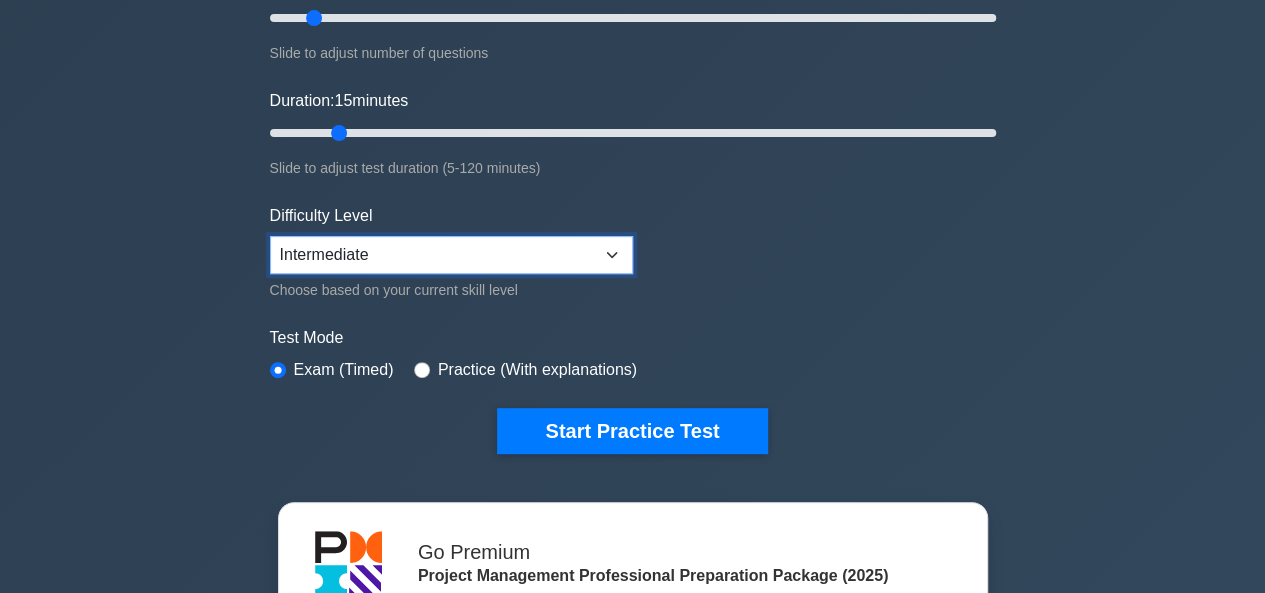click on "Beginner
Intermediate
Expert" at bounding box center (451, 255) 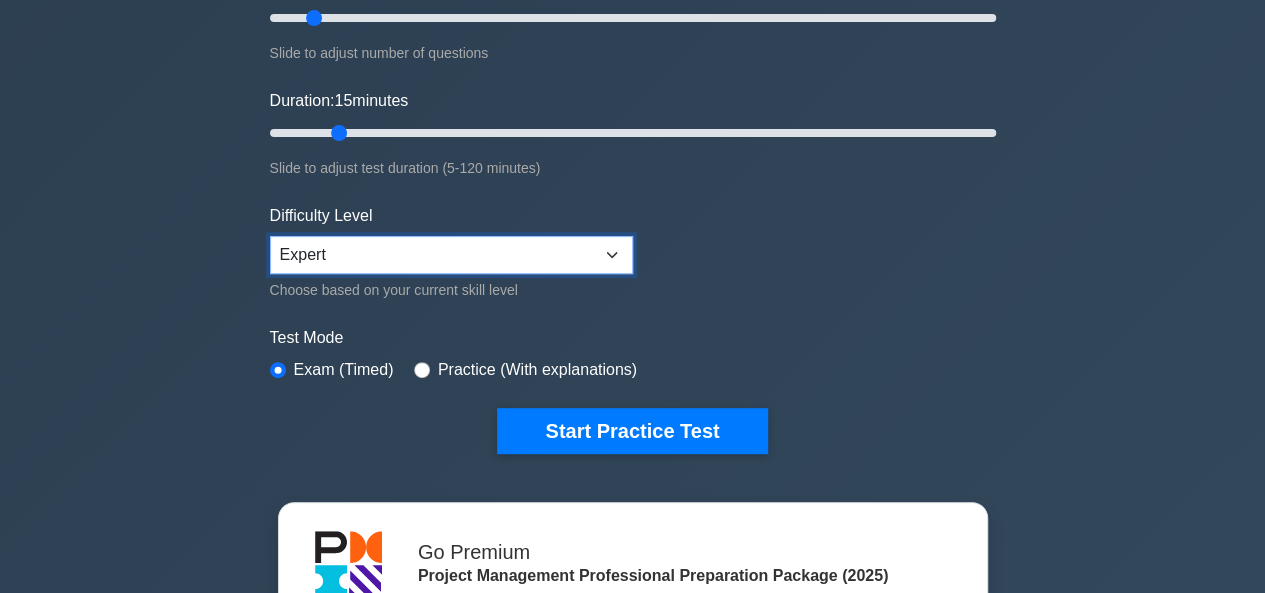 click on "Beginner
Intermediate
Expert" at bounding box center (451, 255) 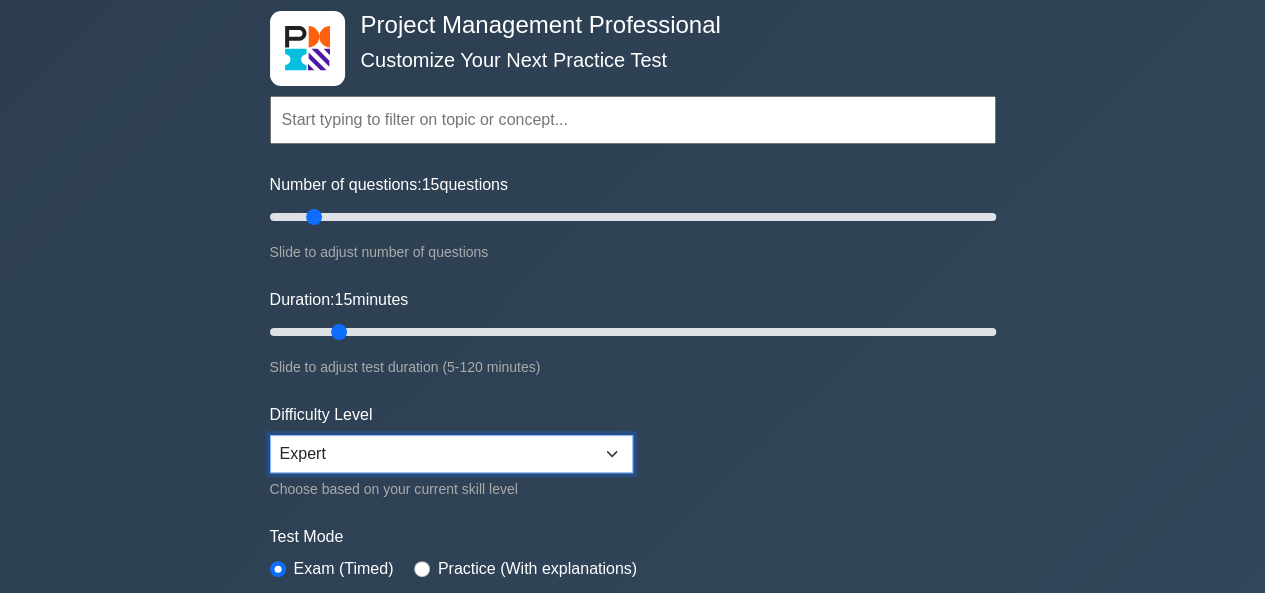 scroll, scrollTop: 100, scrollLeft: 0, axis: vertical 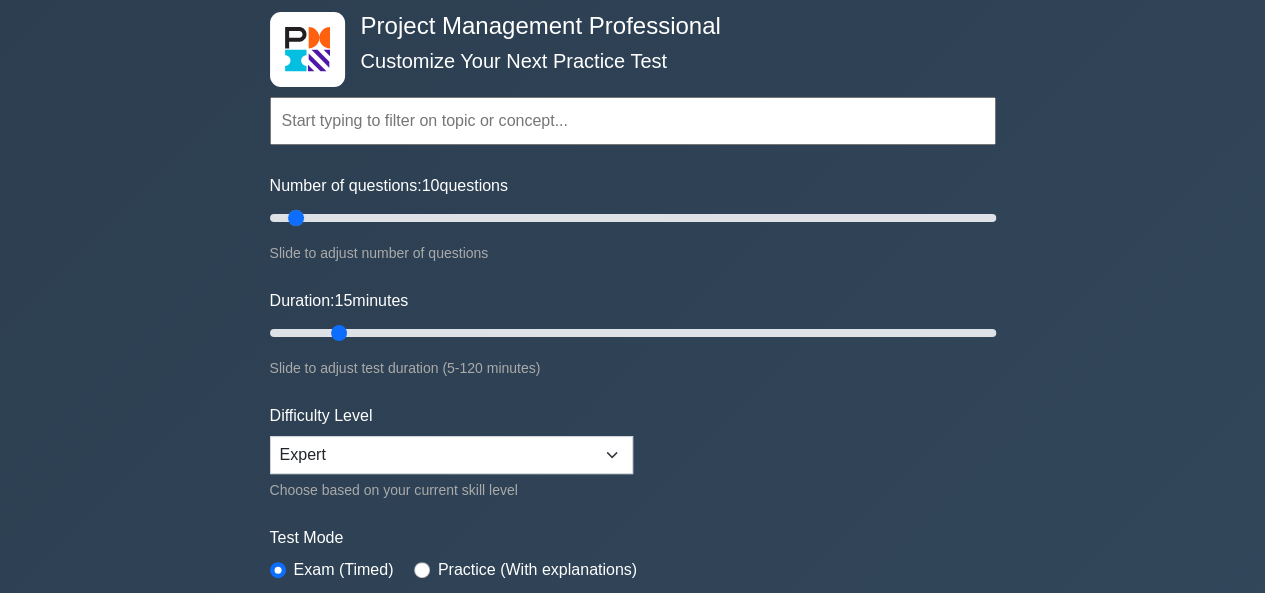 drag, startPoint x: 313, startPoint y: 213, endPoint x: 298, endPoint y: 215, distance: 15.132746 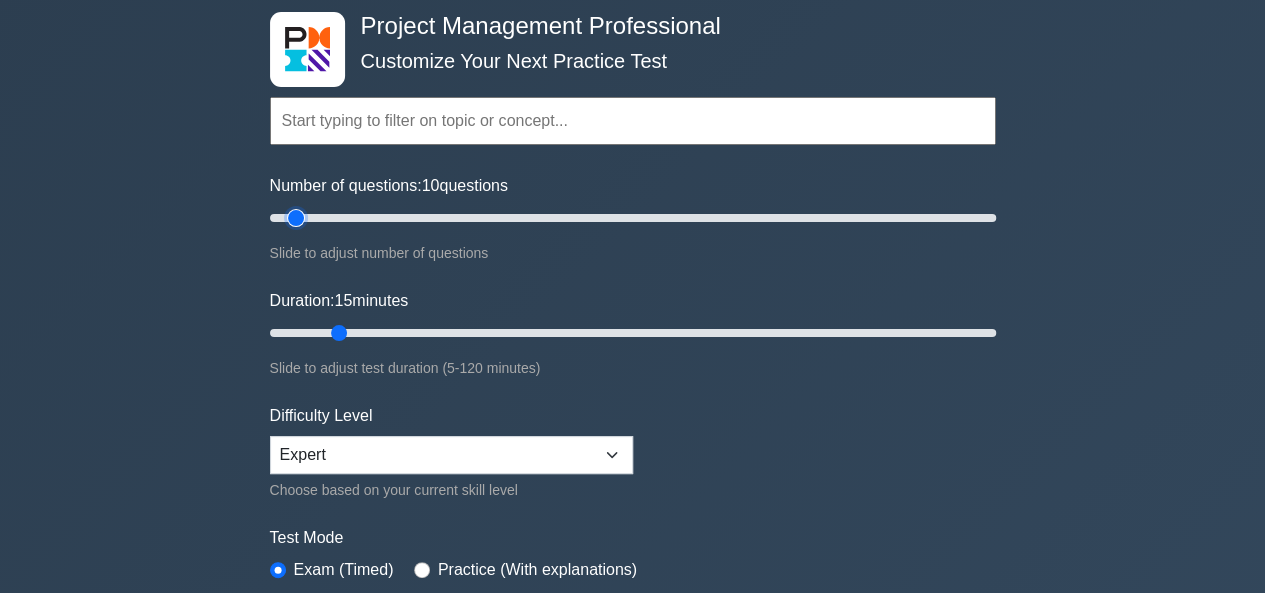 type on "10" 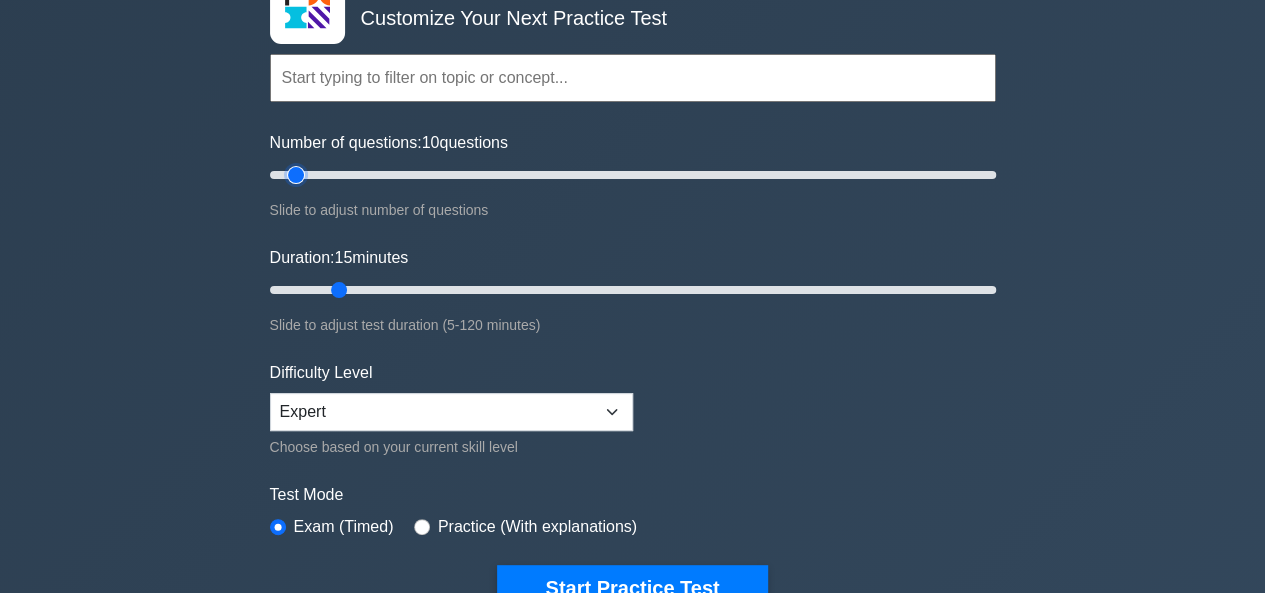 scroll, scrollTop: 200, scrollLeft: 0, axis: vertical 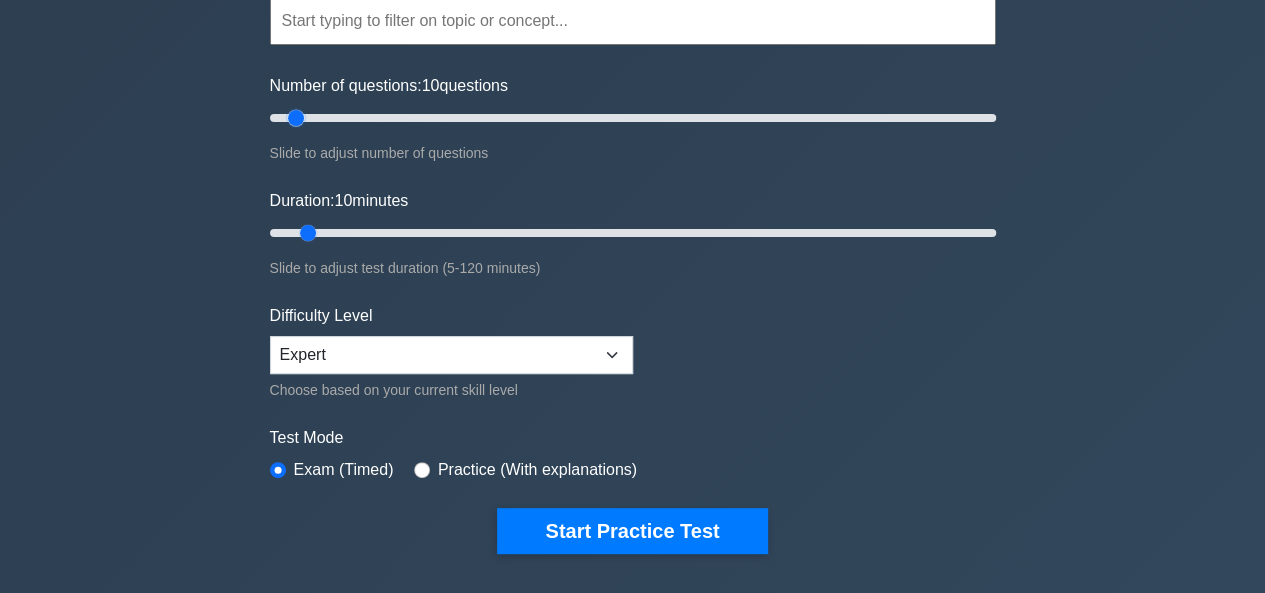drag, startPoint x: 331, startPoint y: 229, endPoint x: 317, endPoint y: 231, distance: 14.142136 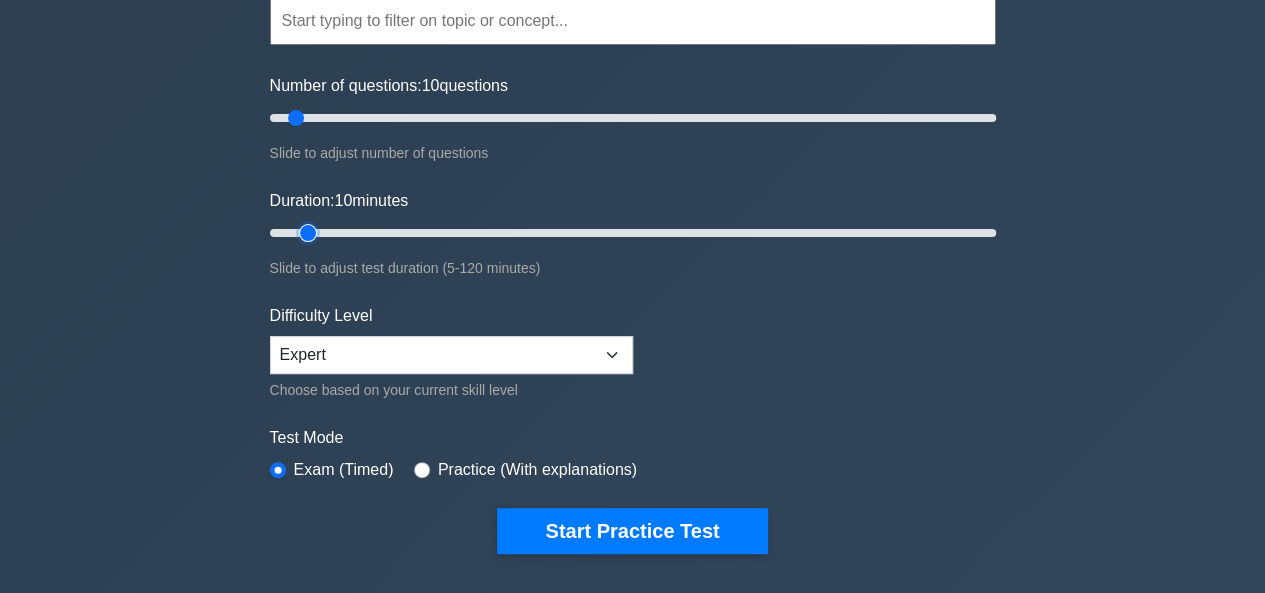 type on "10" 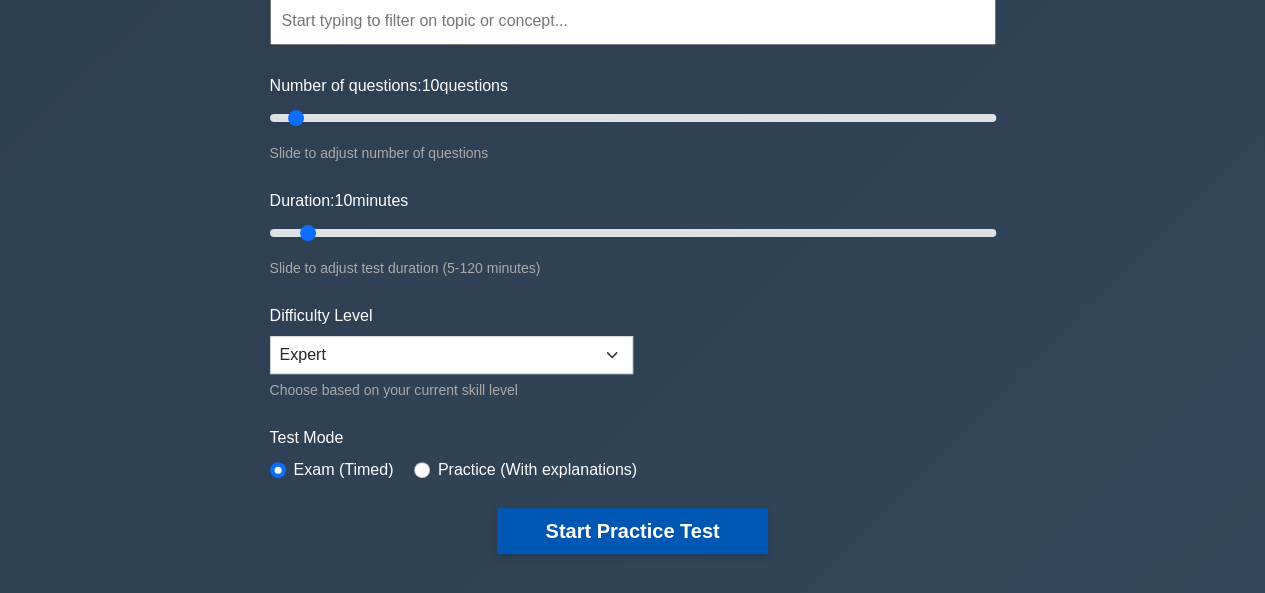 click on "Start Practice Test" at bounding box center (632, 531) 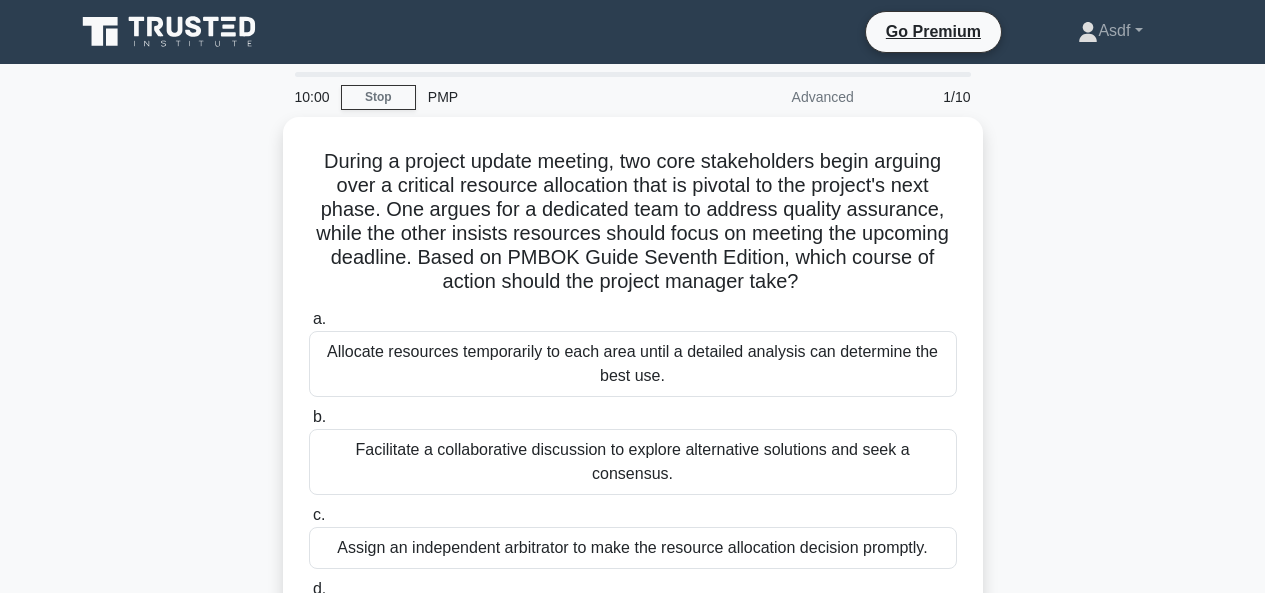 scroll, scrollTop: 0, scrollLeft: 0, axis: both 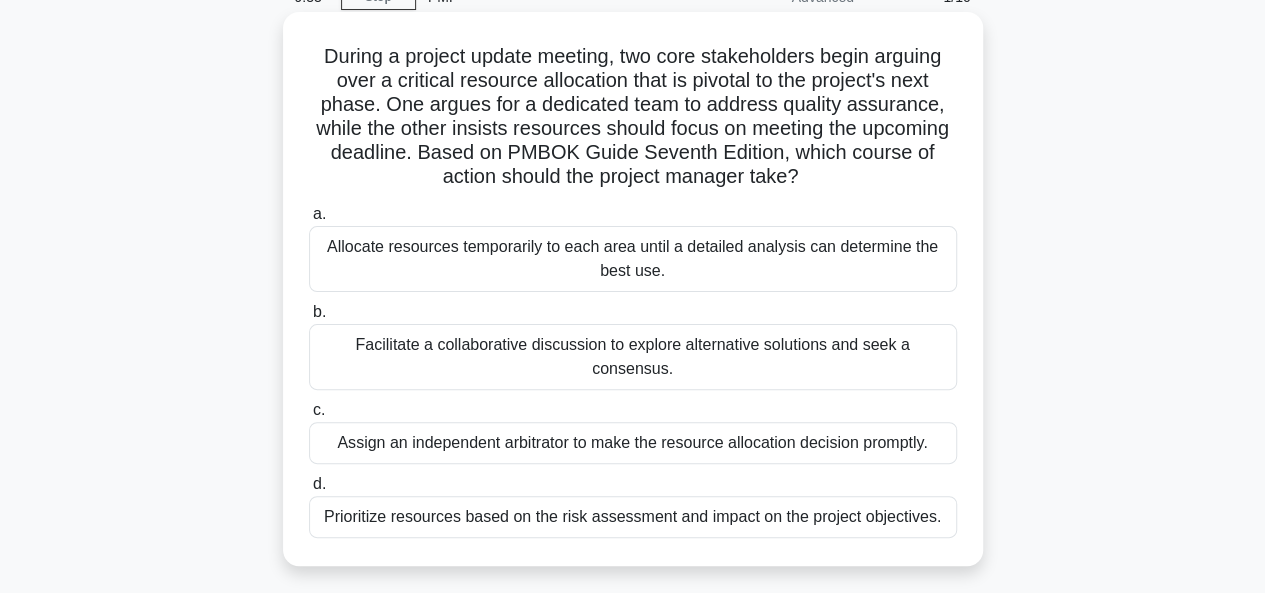 click on "Facilitate a collaborative discussion to explore alternative solutions and seek a consensus." at bounding box center [633, 357] 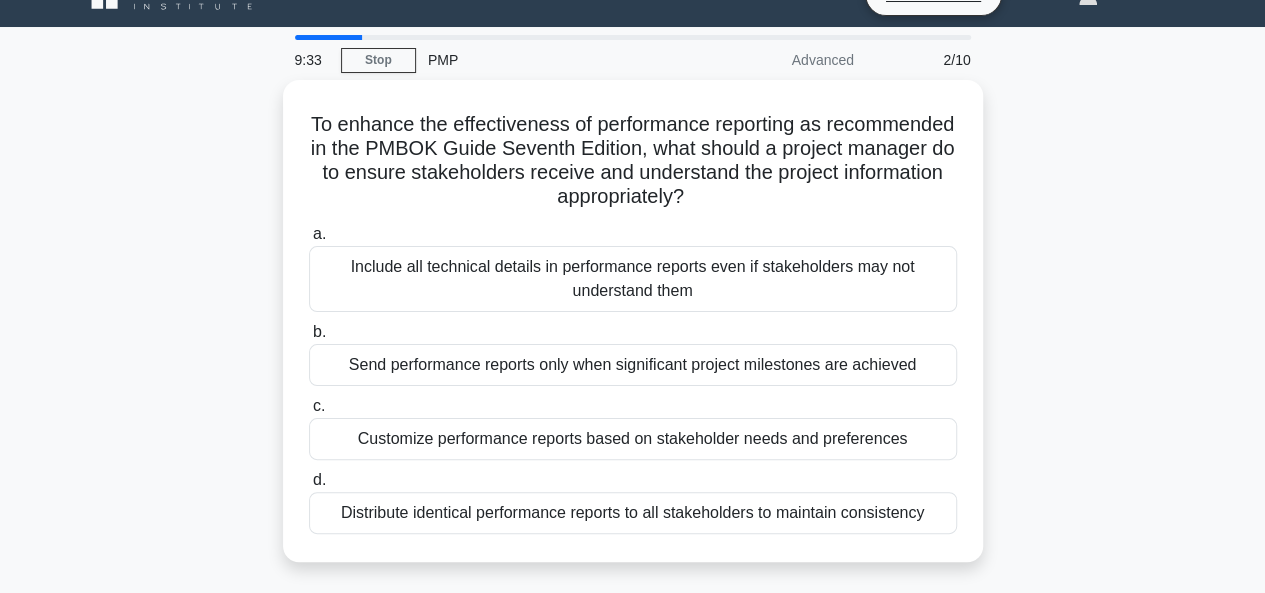 scroll, scrollTop: 0, scrollLeft: 0, axis: both 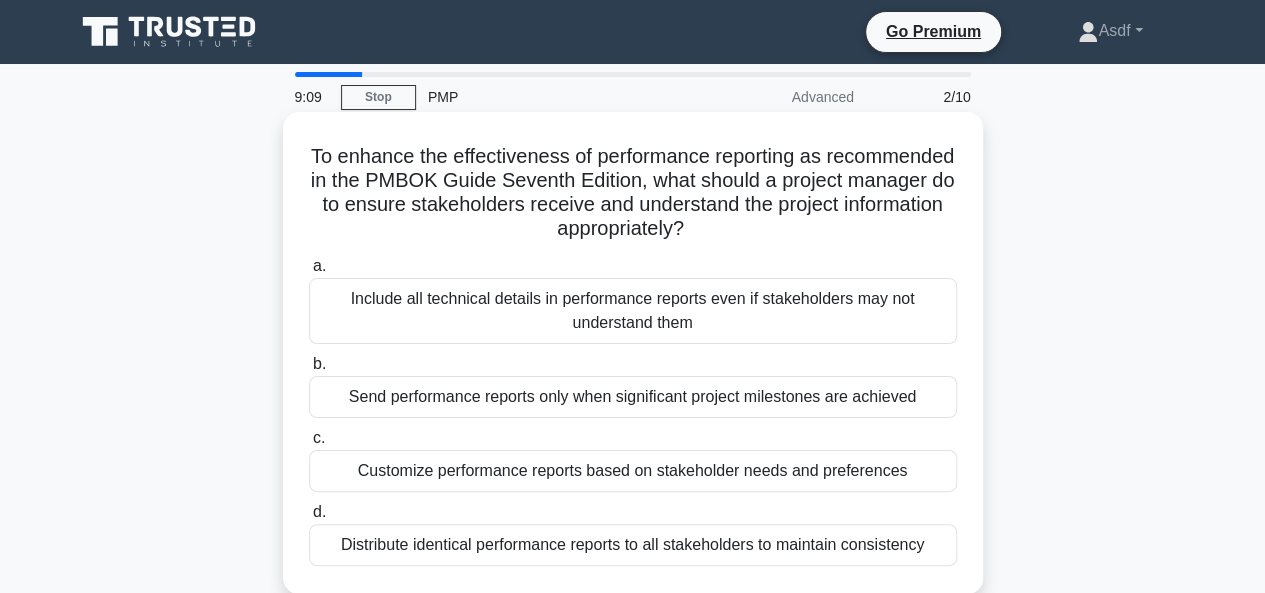 click on "Customize performance reports based on stakeholder needs and preferences" at bounding box center (633, 471) 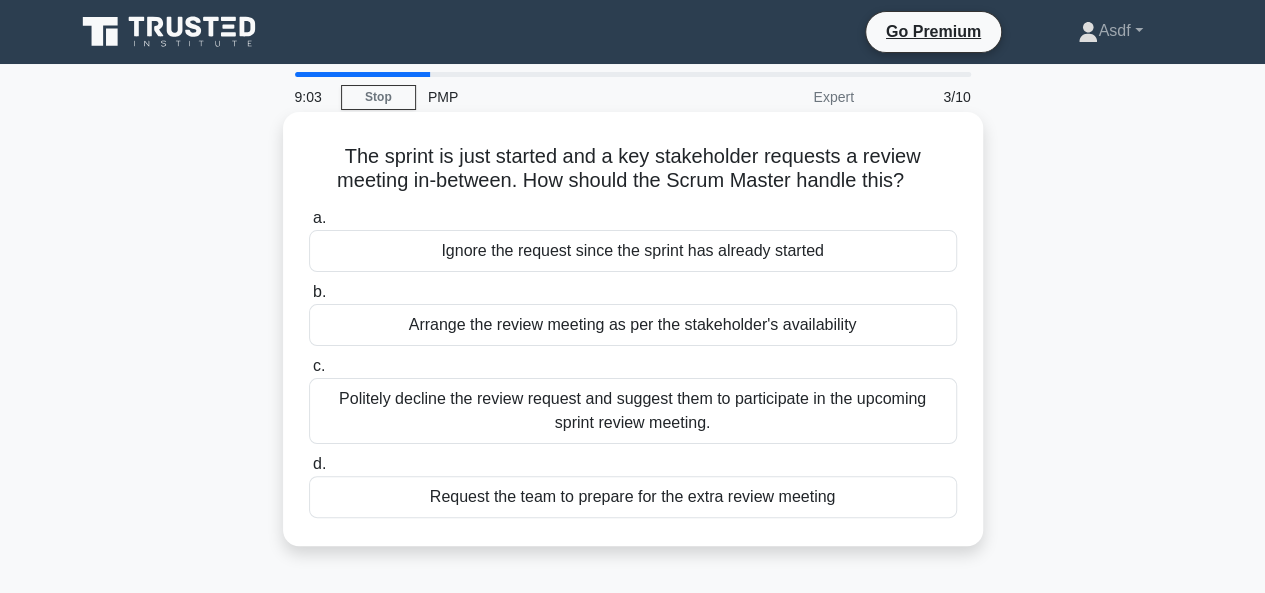 click on "Politely decline the review request and suggest them to participate in the upcoming sprint review meeting." at bounding box center [633, 411] 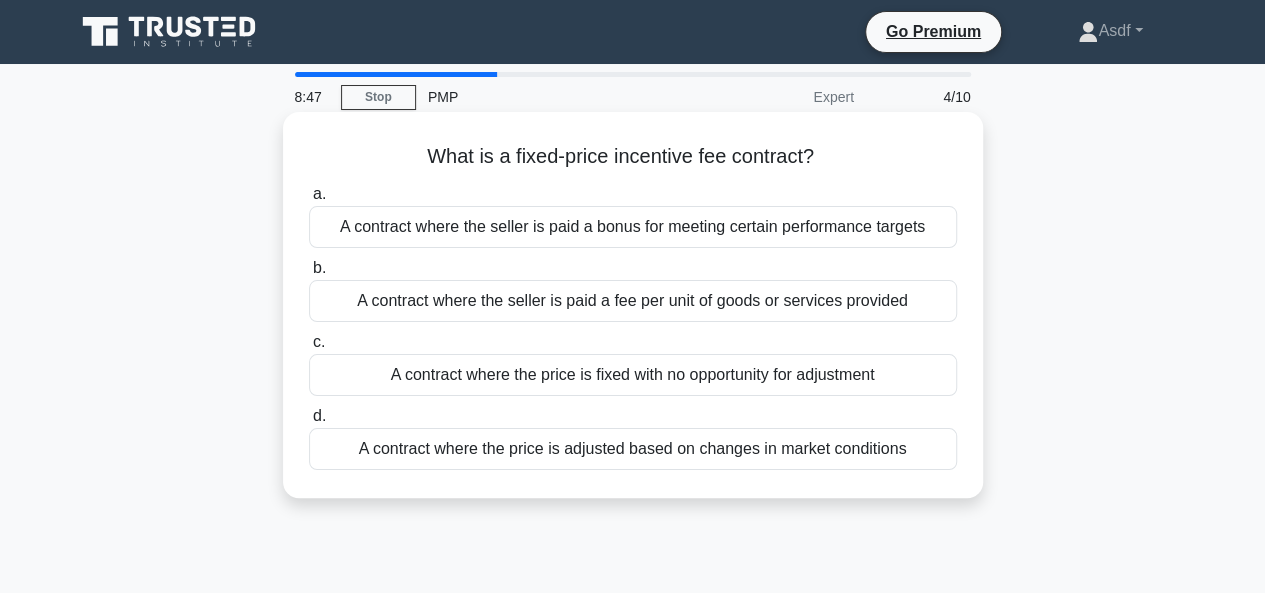 click on "A contract where the price is fixed with no opportunity for adjustment" at bounding box center (633, 375) 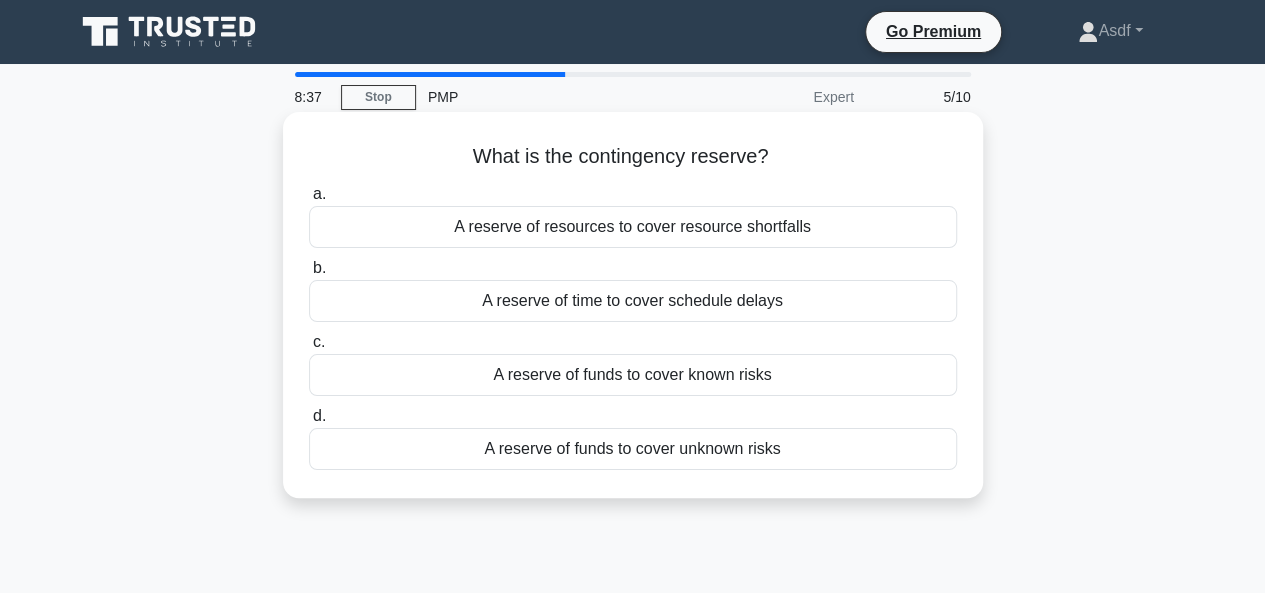click on "A reserve of funds to cover unknown risks" at bounding box center [633, 449] 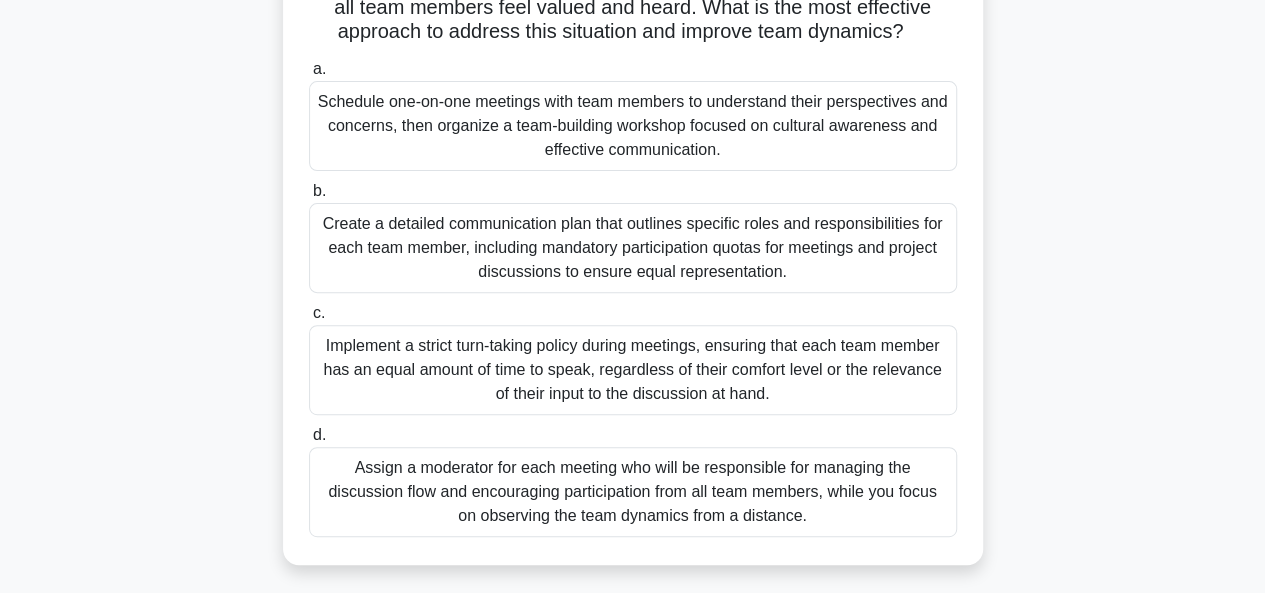 scroll, scrollTop: 300, scrollLeft: 0, axis: vertical 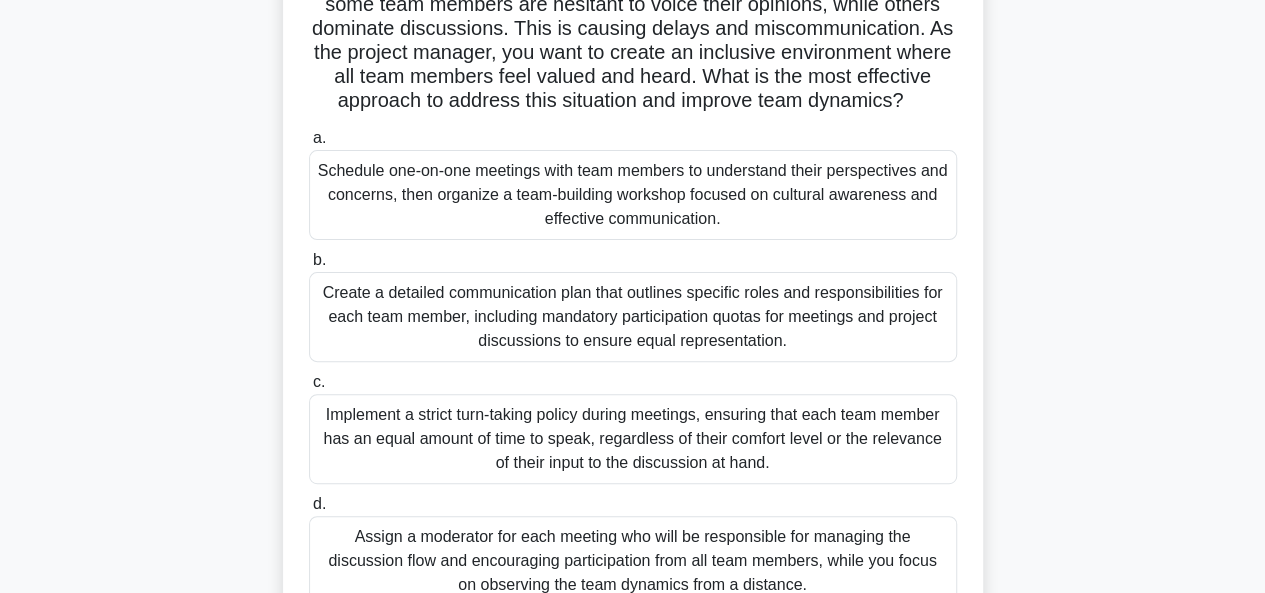 click on "Schedule one-on-one meetings with team members to understand their perspectives and concerns, then organize a team-building workshop focused on cultural awareness and effective communication." at bounding box center (633, 195) 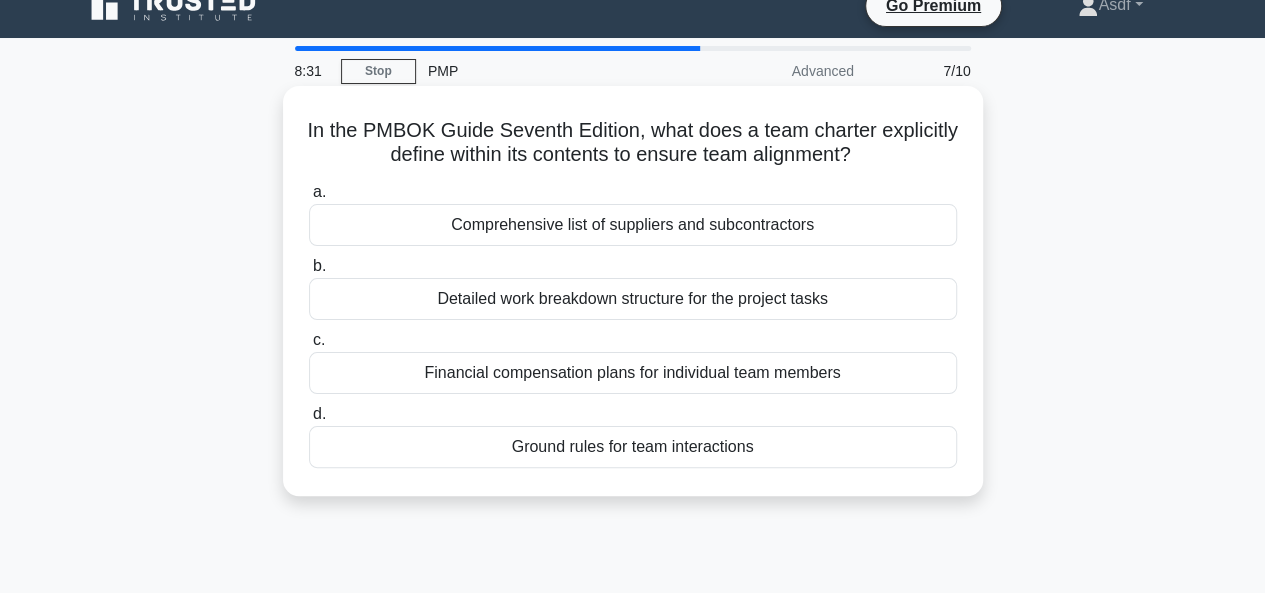 scroll, scrollTop: 0, scrollLeft: 0, axis: both 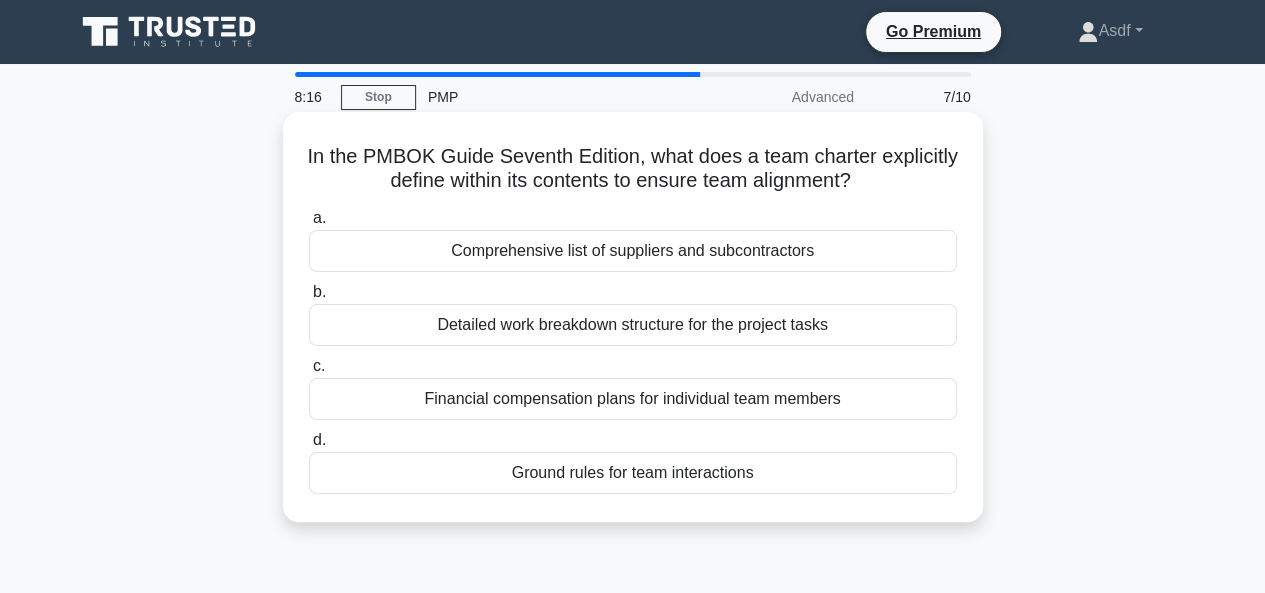 click on "Detailed work breakdown structure for the project tasks" at bounding box center (633, 325) 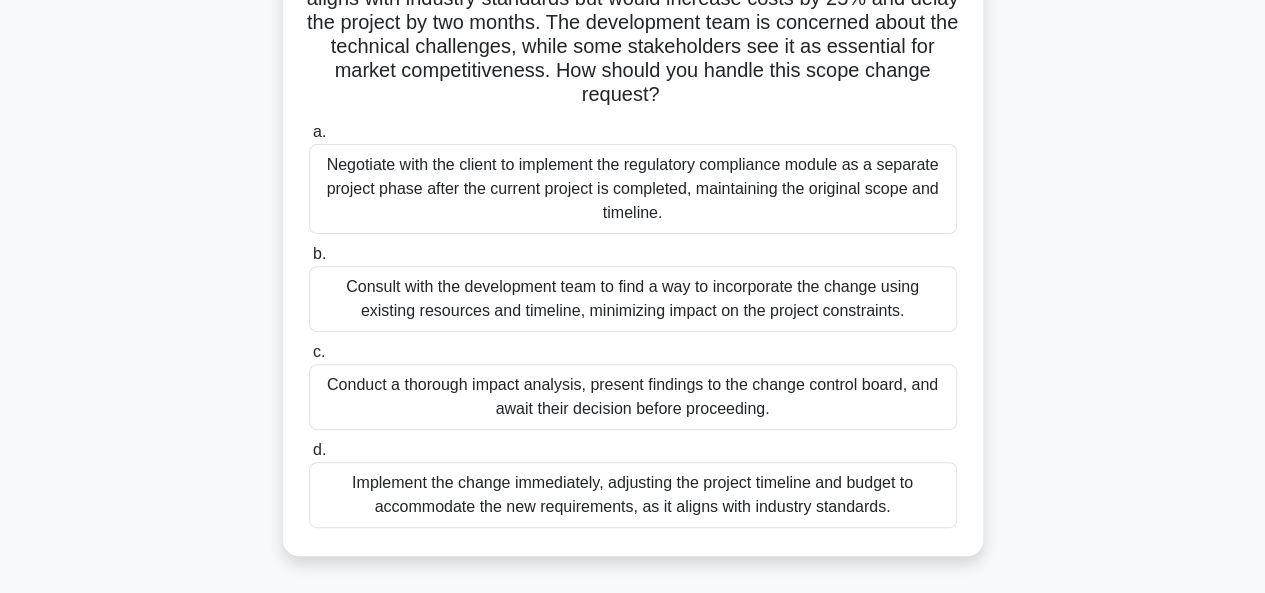 scroll, scrollTop: 200, scrollLeft: 0, axis: vertical 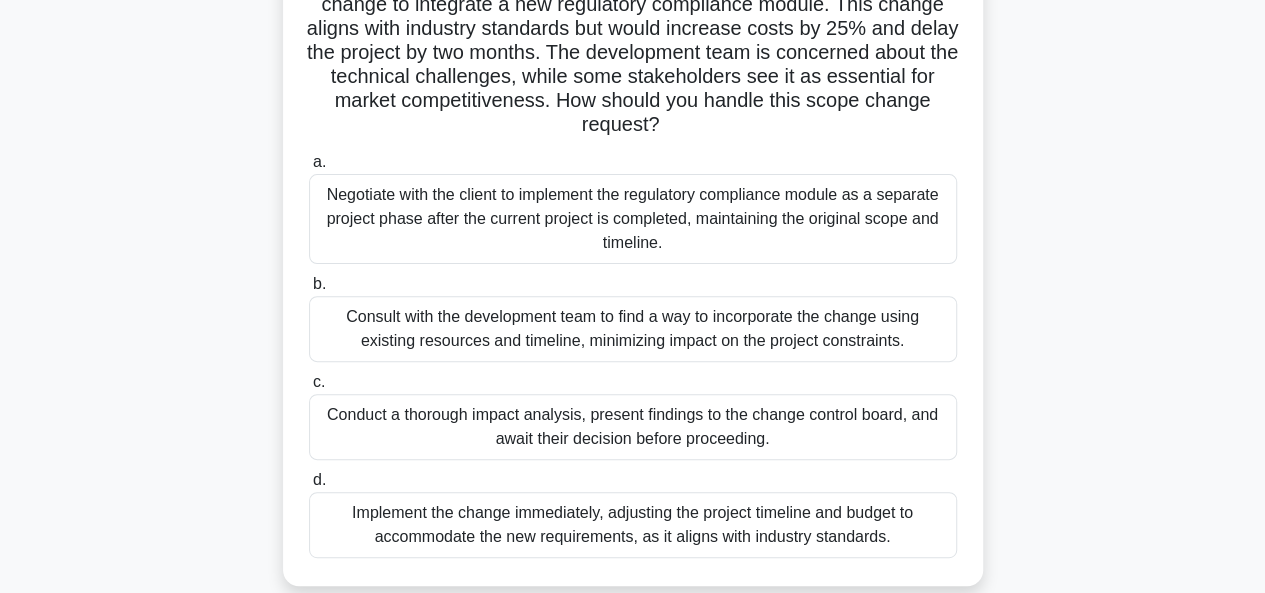 click on "Consult with the development team to find a way to incorporate the change using existing resources and timeline, minimizing impact on the project constraints." at bounding box center [633, 329] 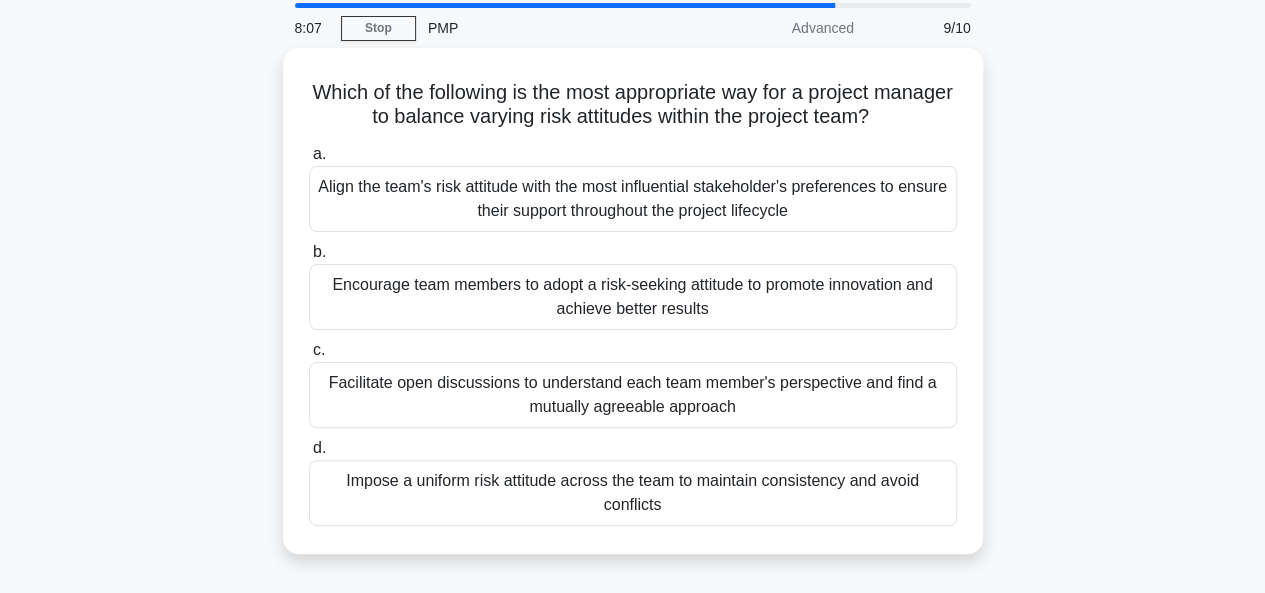 scroll, scrollTop: 100, scrollLeft: 0, axis: vertical 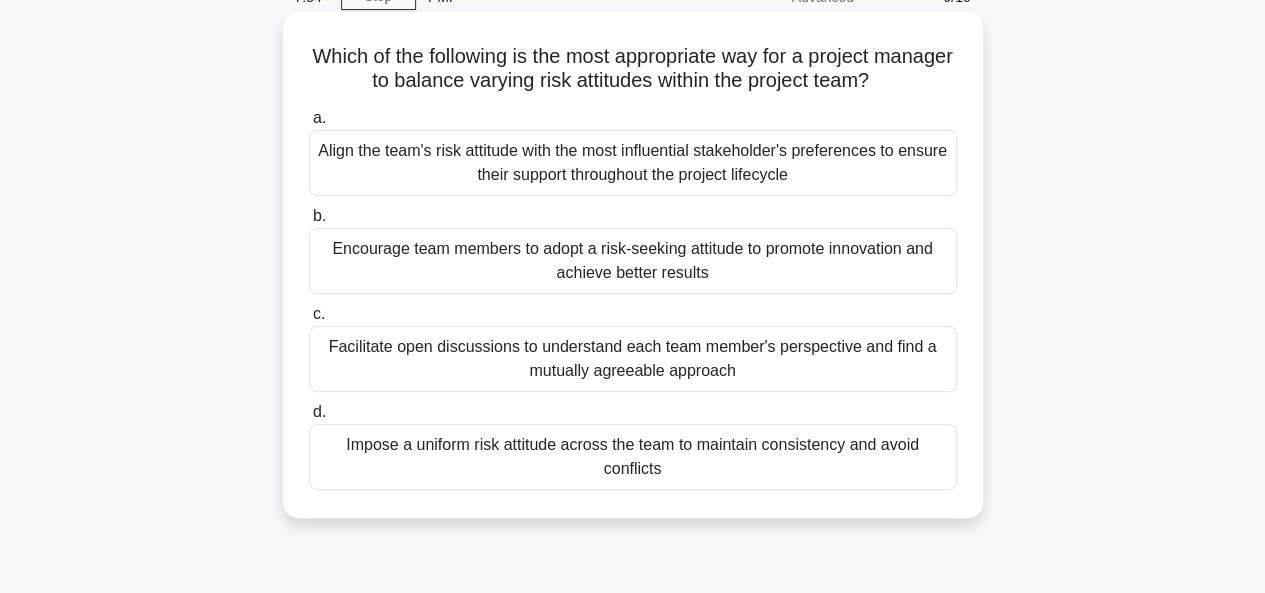 click on "Facilitate open discussions to understand each team member's perspective and find a mutually agreeable approach" at bounding box center [633, 359] 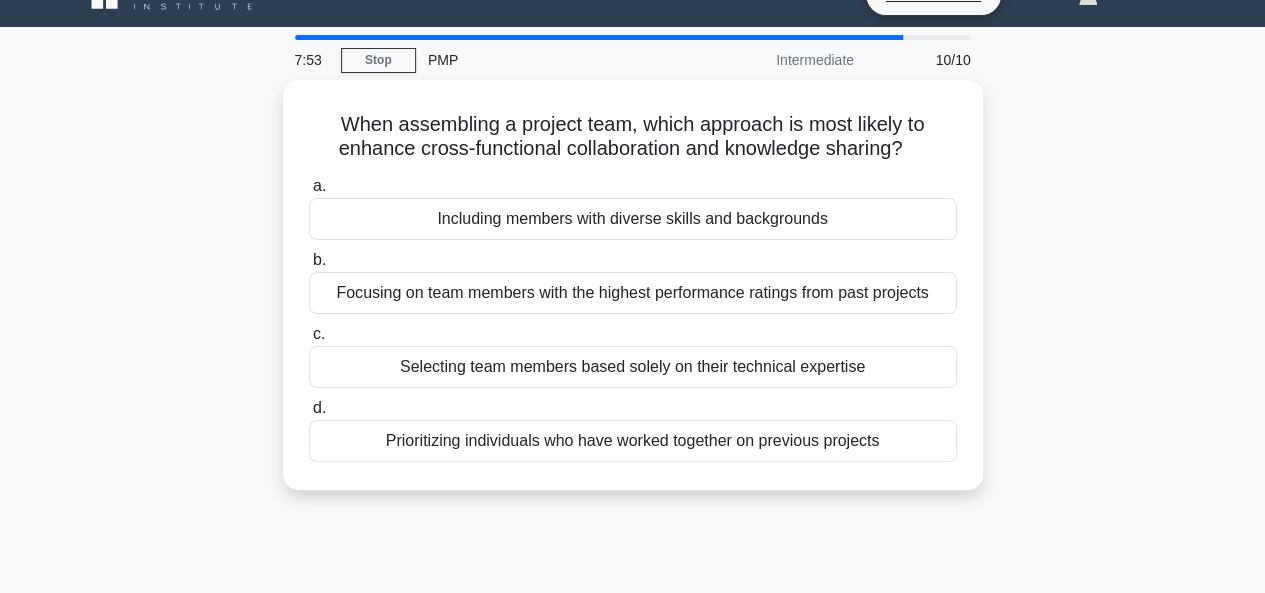 scroll, scrollTop: 0, scrollLeft: 0, axis: both 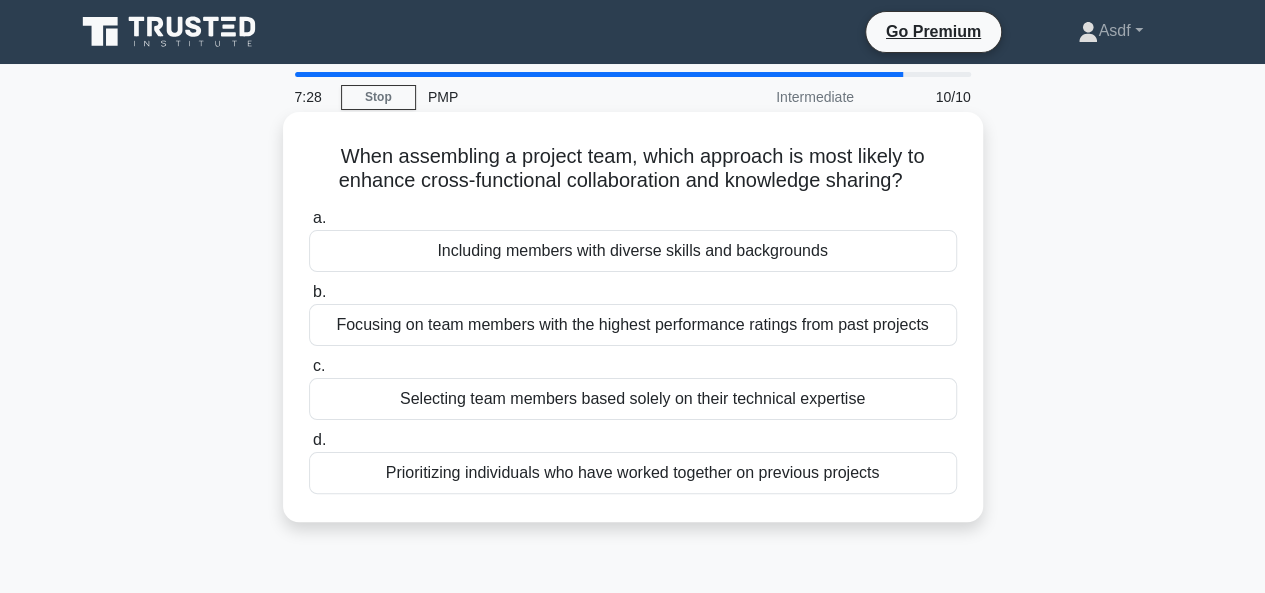 click on "Including members with diverse skills and backgrounds" at bounding box center [633, 251] 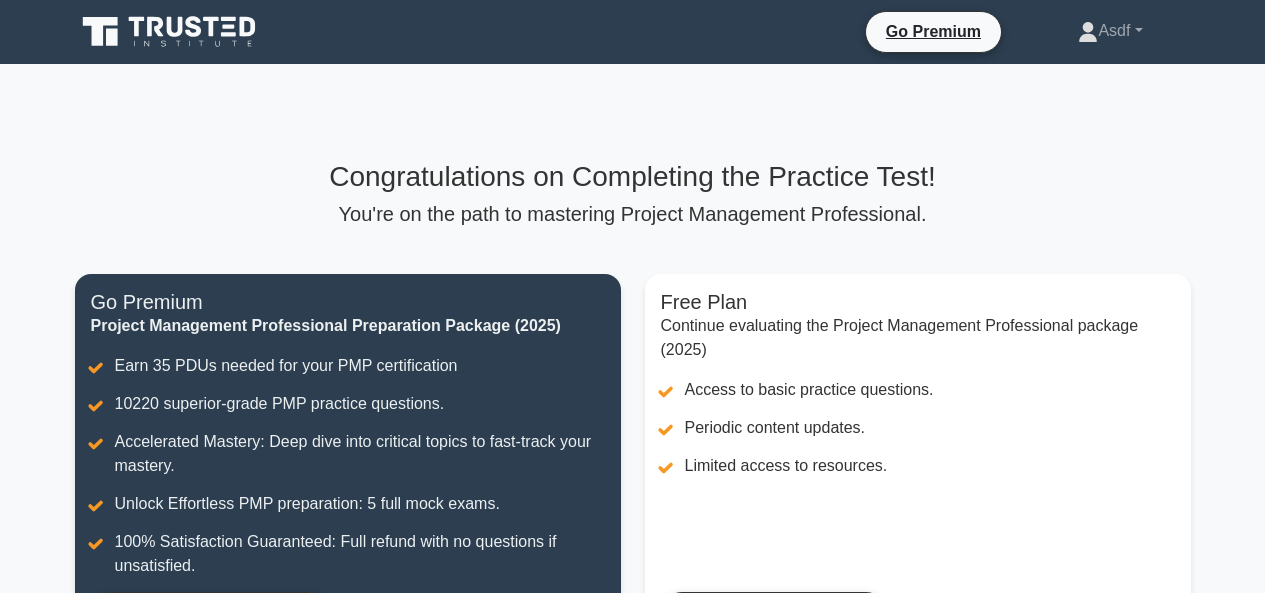 scroll, scrollTop: 0, scrollLeft: 0, axis: both 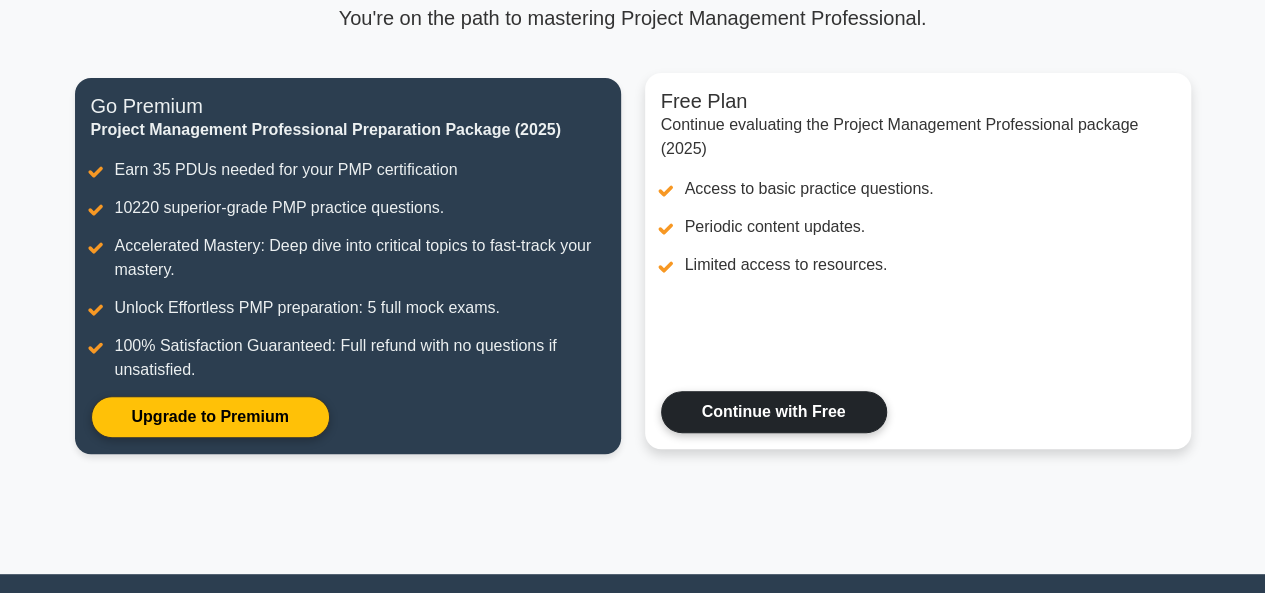 click on "Continue with Free" at bounding box center (774, 412) 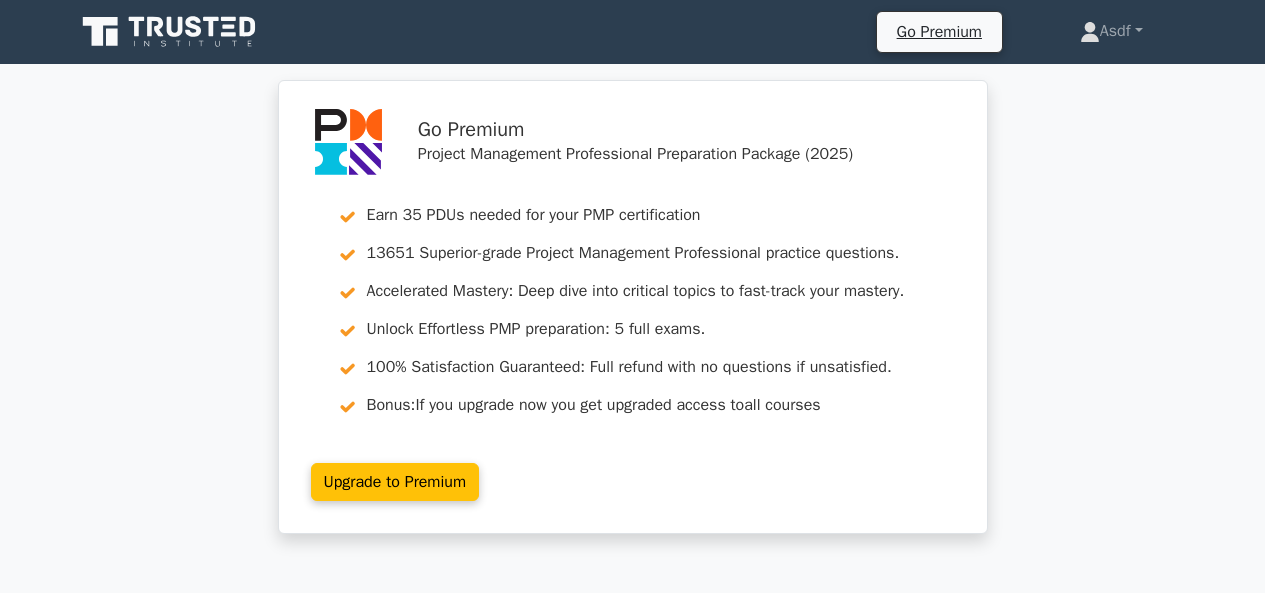scroll, scrollTop: 0, scrollLeft: 0, axis: both 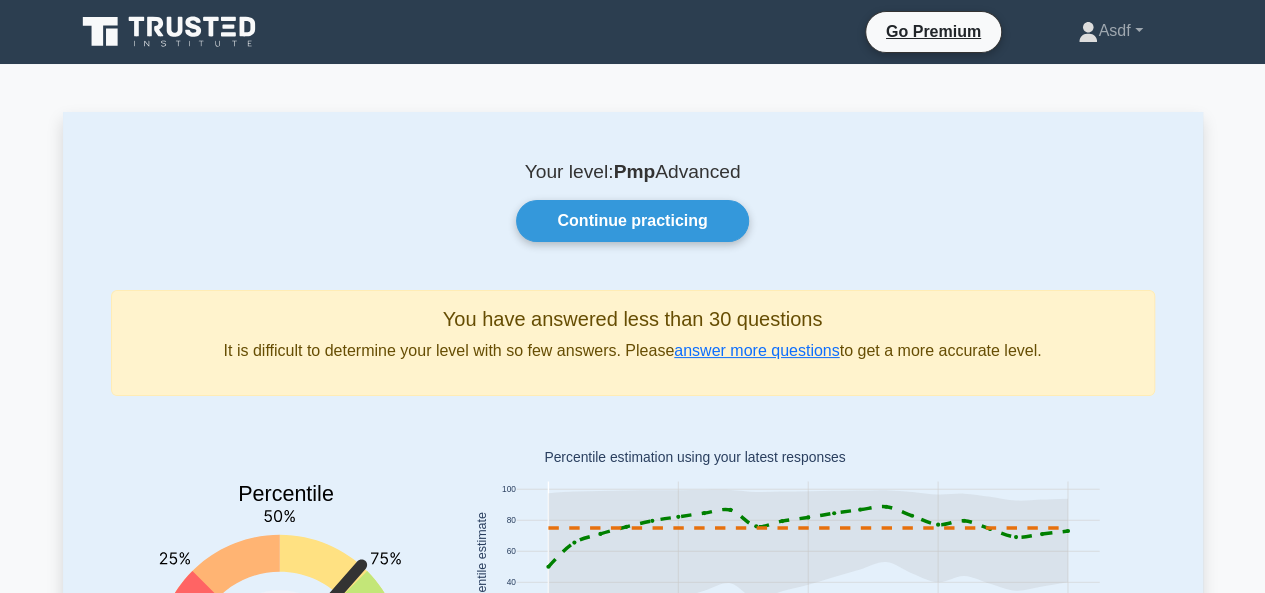 click 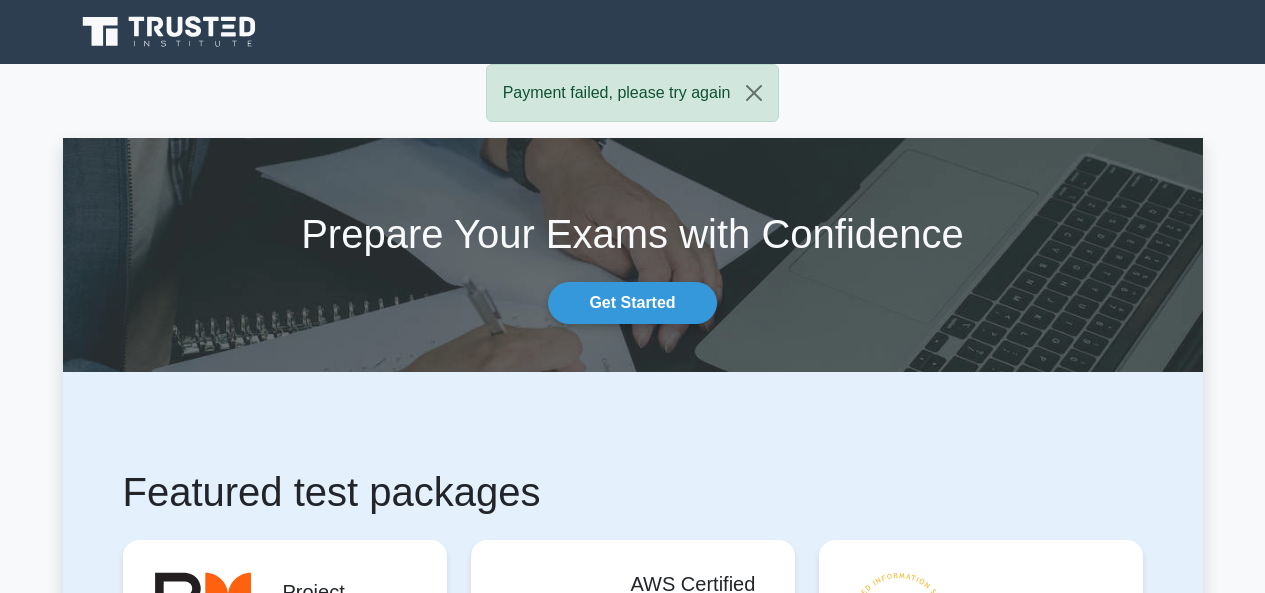 scroll, scrollTop: 0, scrollLeft: 0, axis: both 